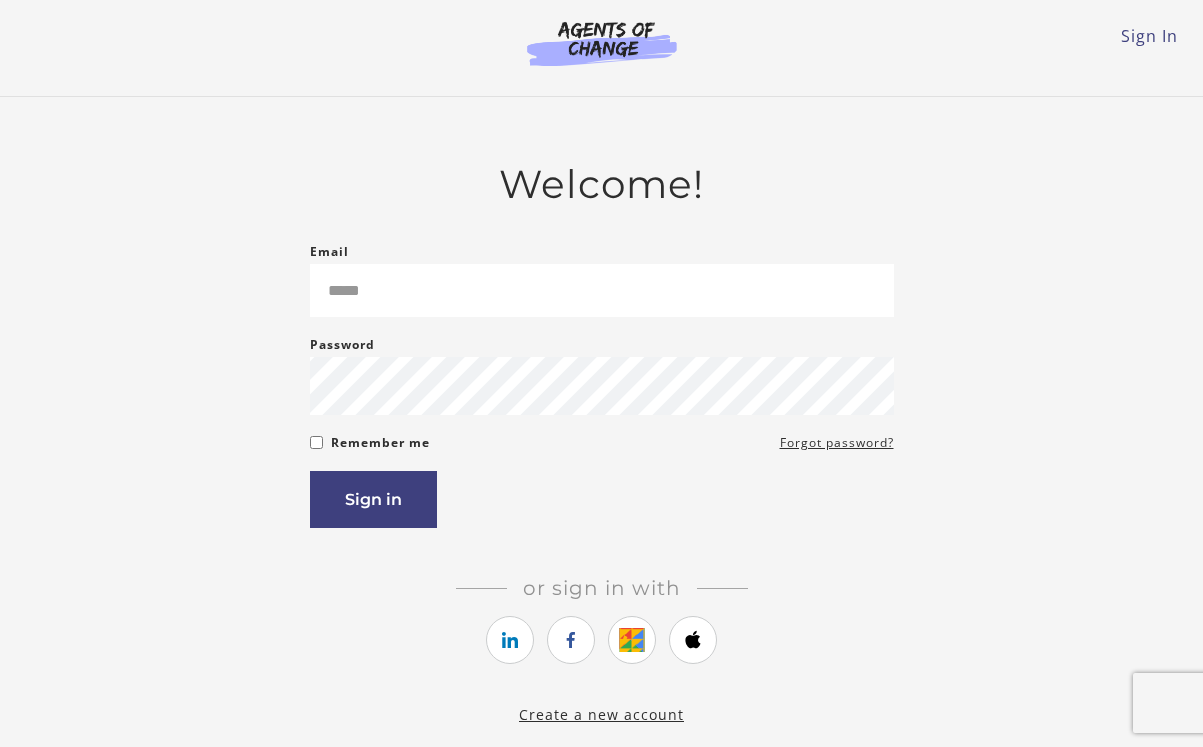 scroll, scrollTop: 0, scrollLeft: 0, axis: both 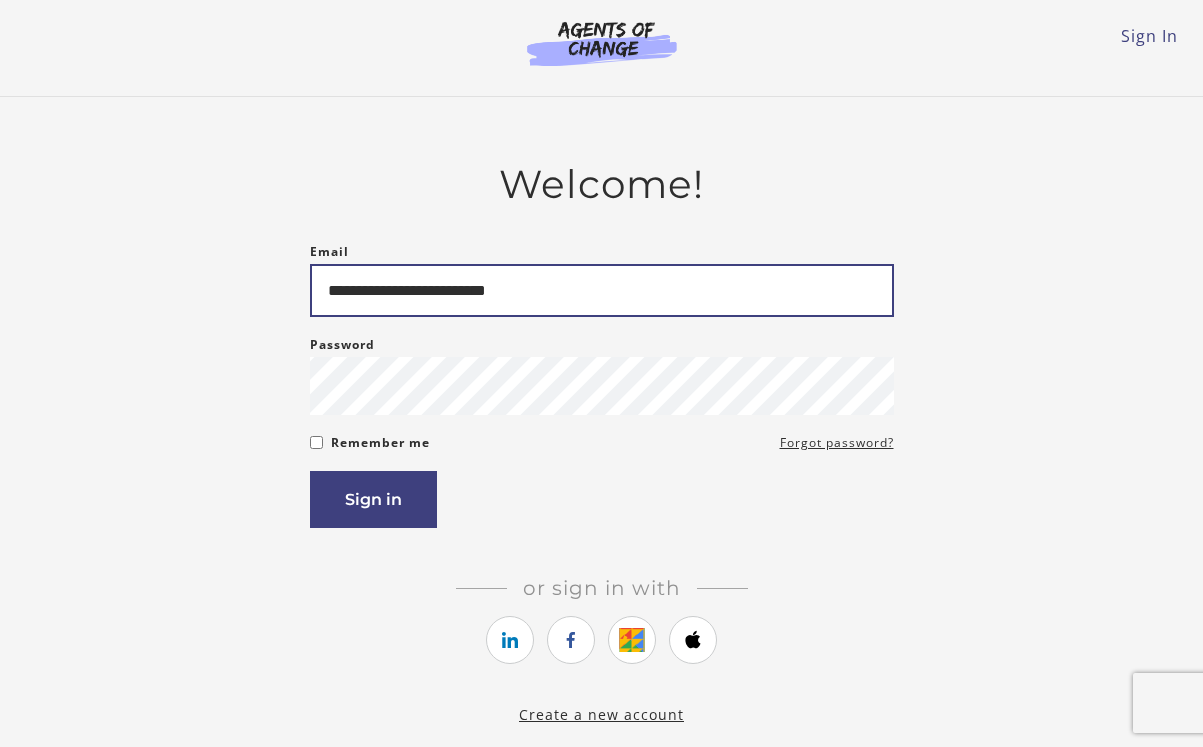 type on "**********" 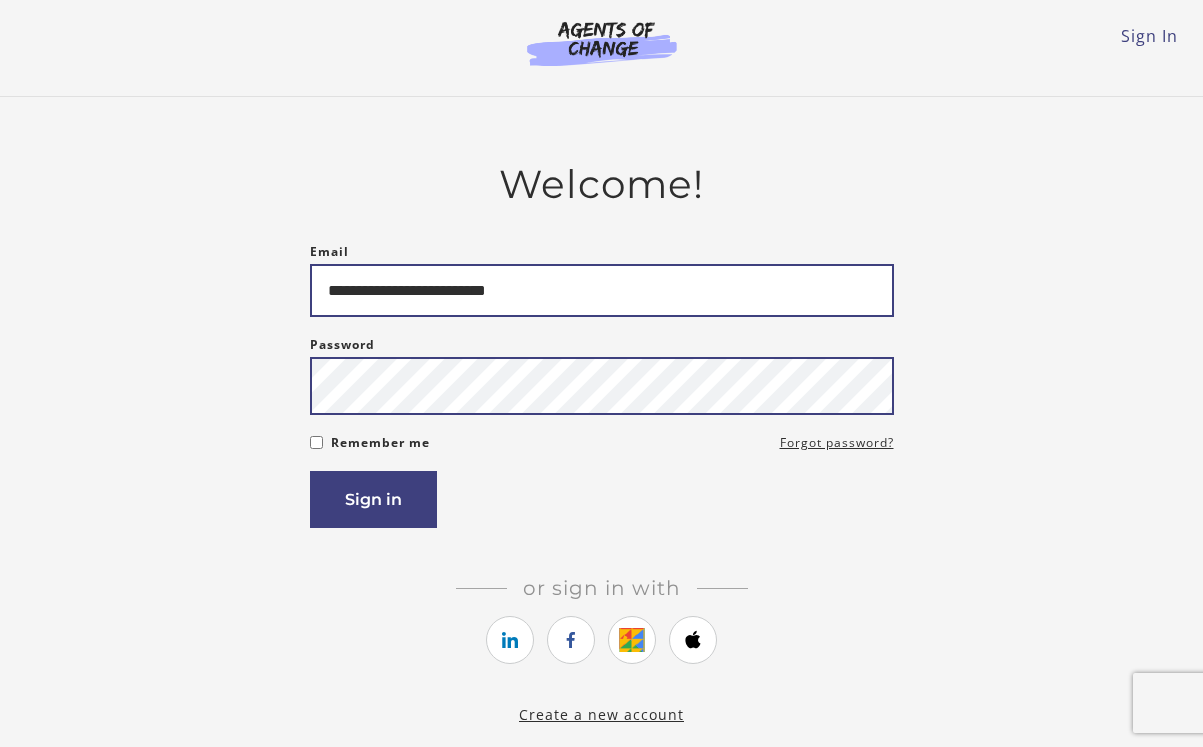 click on "Sign in" at bounding box center [373, 499] 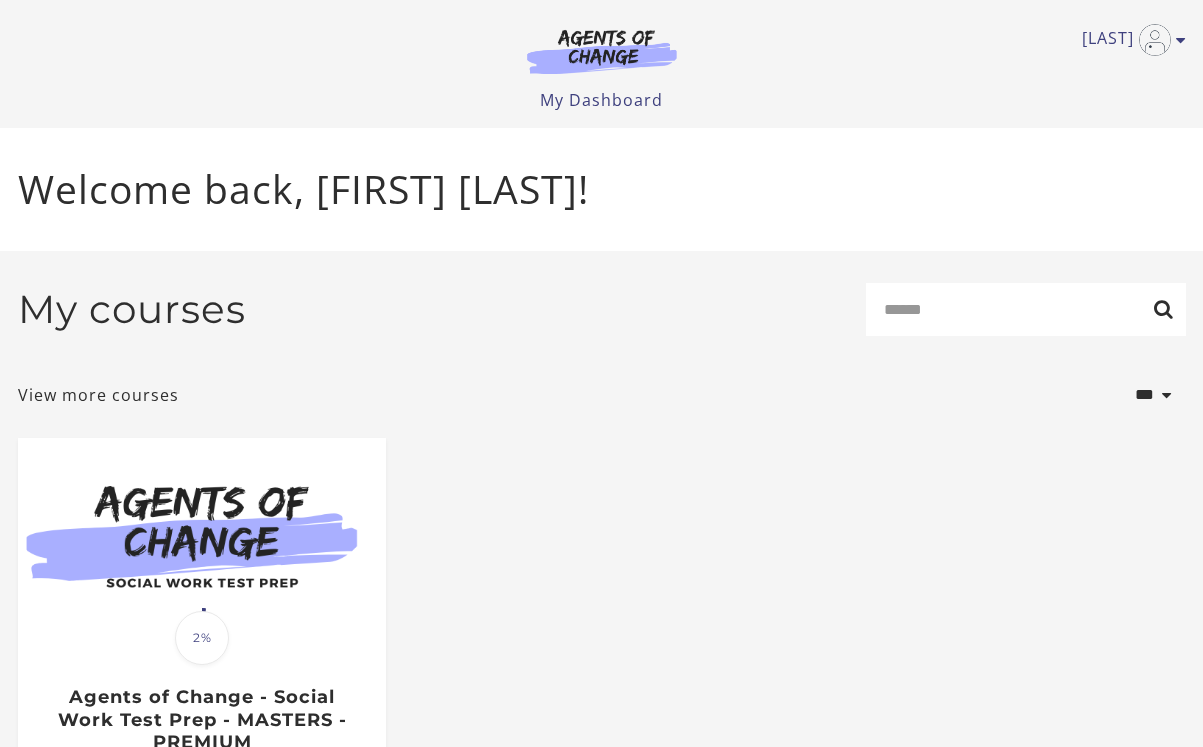 scroll, scrollTop: 0, scrollLeft: 0, axis: both 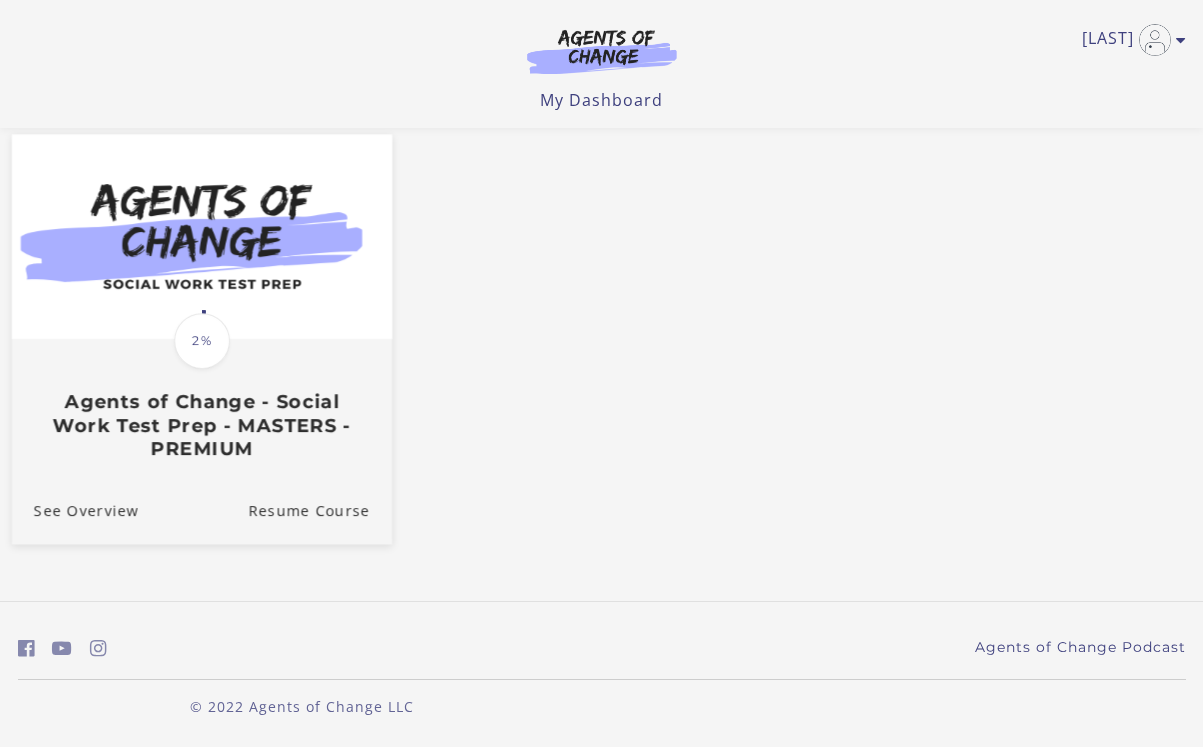 click on "2%" at bounding box center (202, 341) 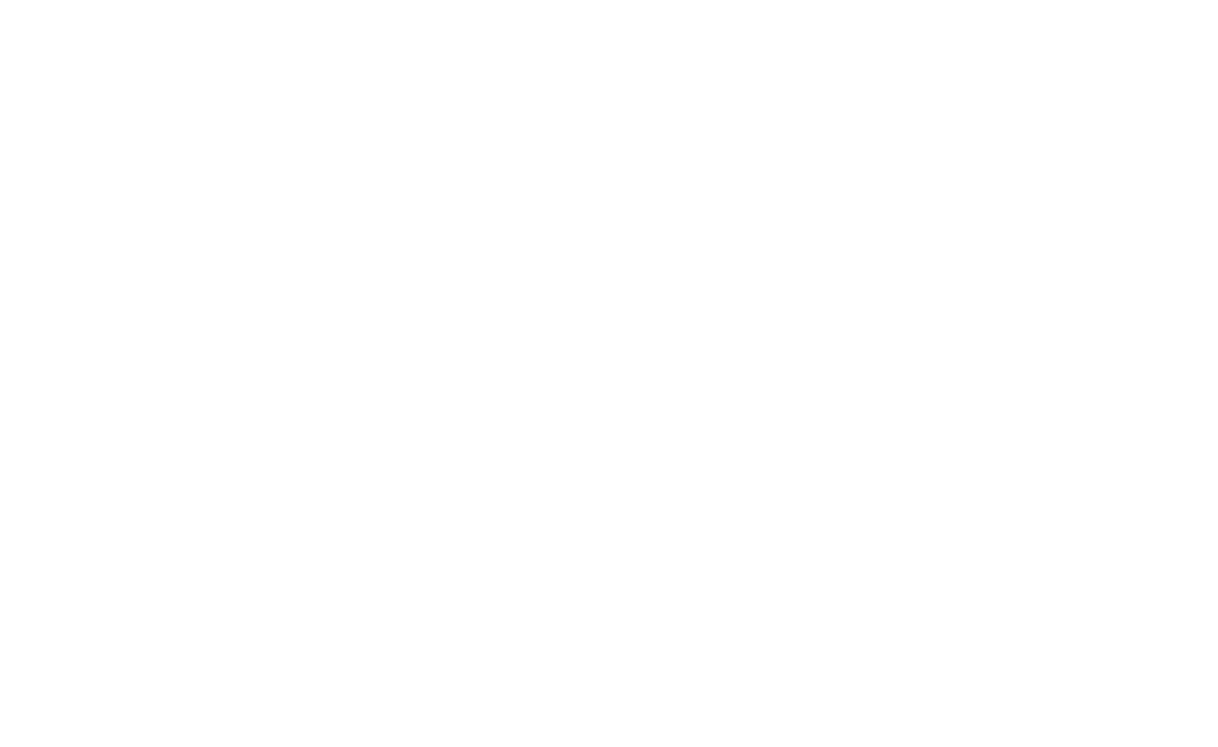 scroll, scrollTop: 0, scrollLeft: 0, axis: both 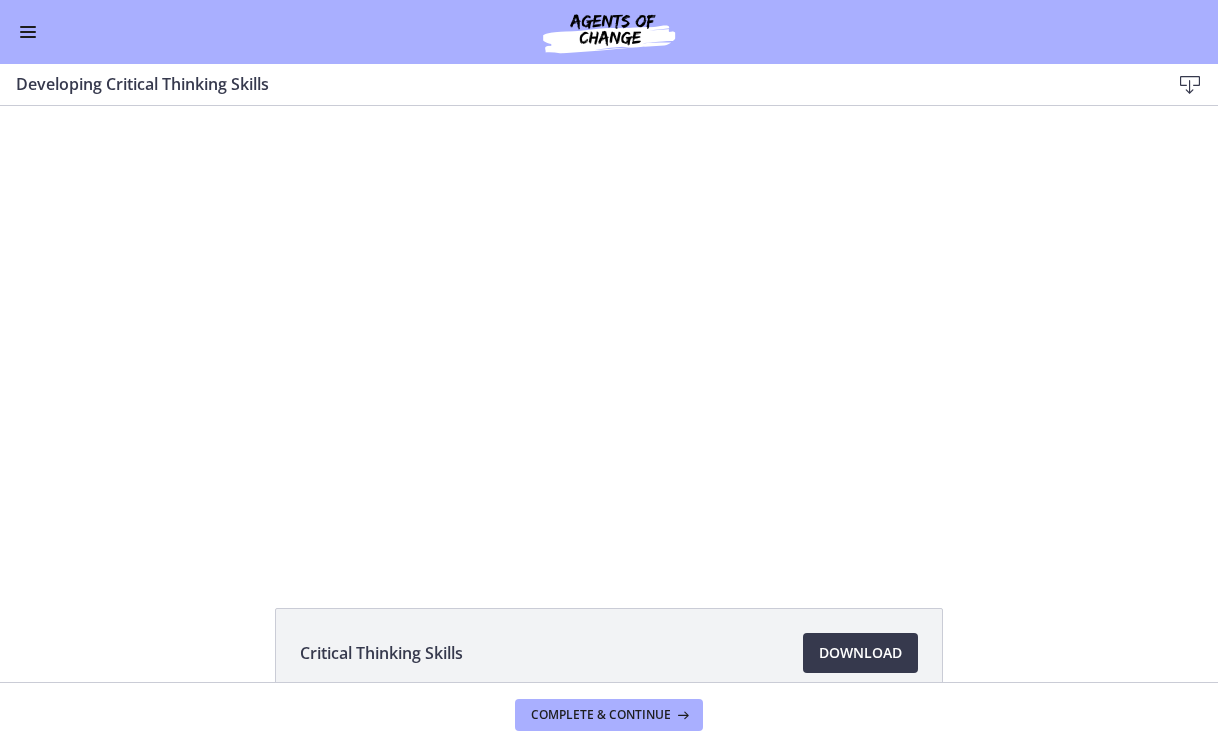 click on "Click for sound
@keyframes VOLUME_SMALL_WAVE_FLASH {
0% { opacity: 0; }
33% { opacity: 1; }
66% { opacity: 1; }
100% { opacity: 0; }
}
@keyframes VOLUME_LARGE_WAVE_FLASH {
0% { opacity: 0; }
33% { opacity: 1; }
66% { opacity: 1; }
100% { opacity: 0; }
}
.volume__small-wave {
animation: VOLUME_SMALL_WAVE_FLASH 2s infinite;
opacity: 0;
}
.volume__large-wave {
animation: VOLUME_LARGE_WAVE_FLASH 2s infinite .3s;
opacity: 0;
}
[TIME]" at bounding box center [609, 334] 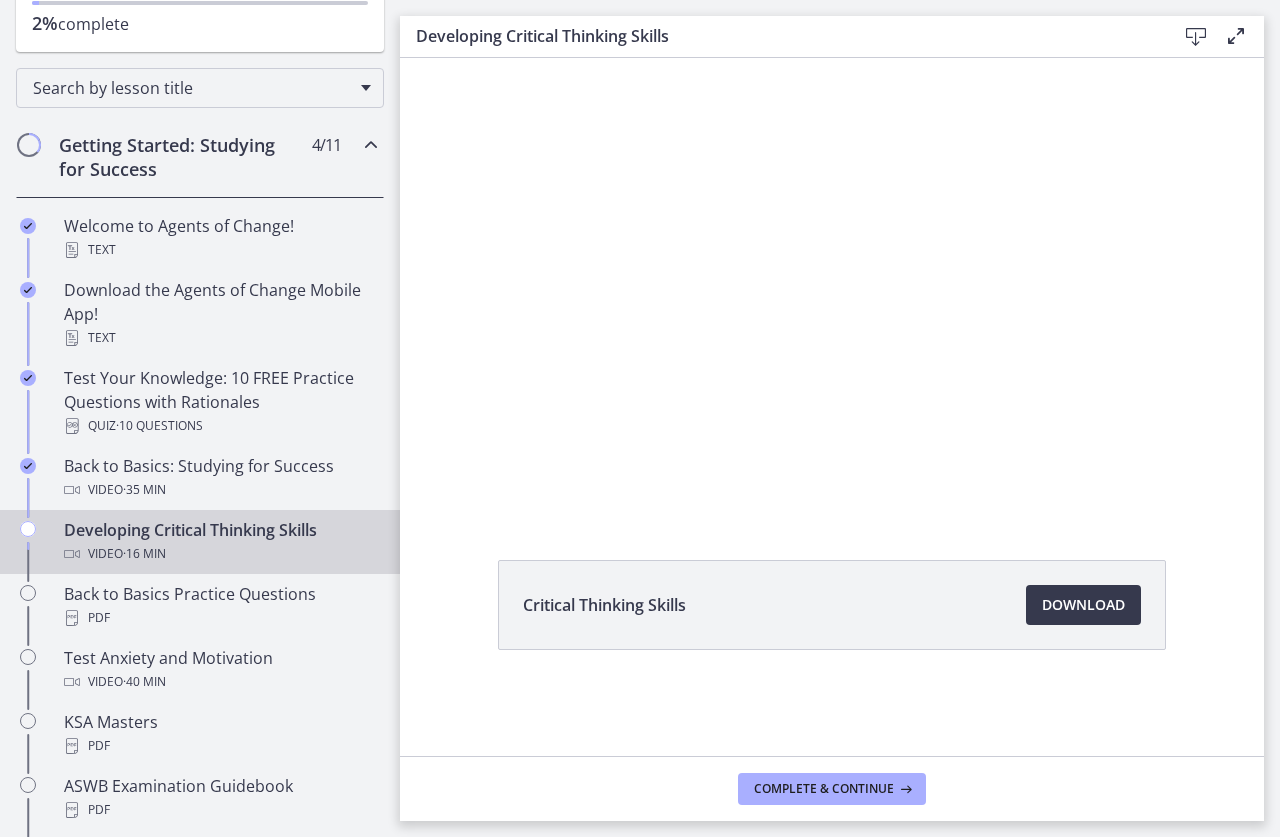 scroll, scrollTop: 300, scrollLeft: 0, axis: vertical 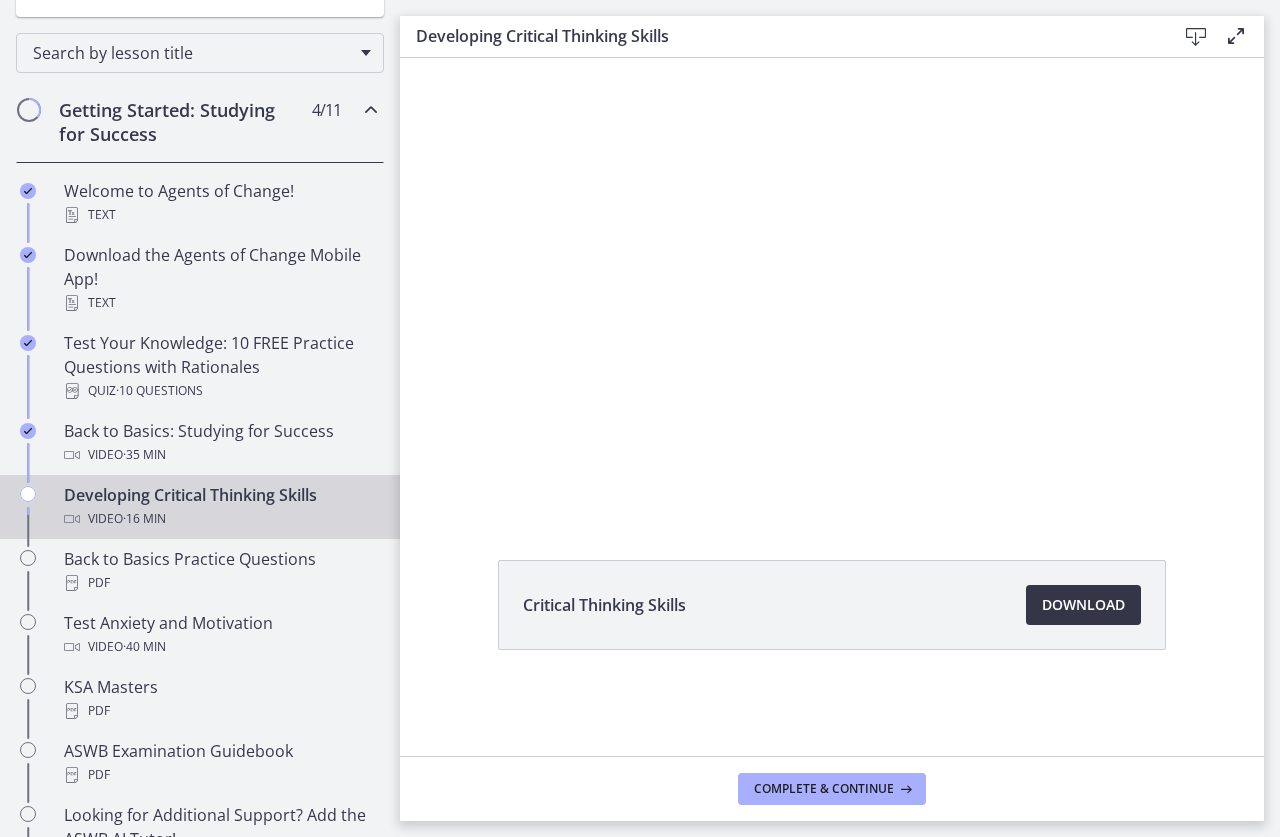 click on "Download
Opens in a new window" at bounding box center (1083, 605) 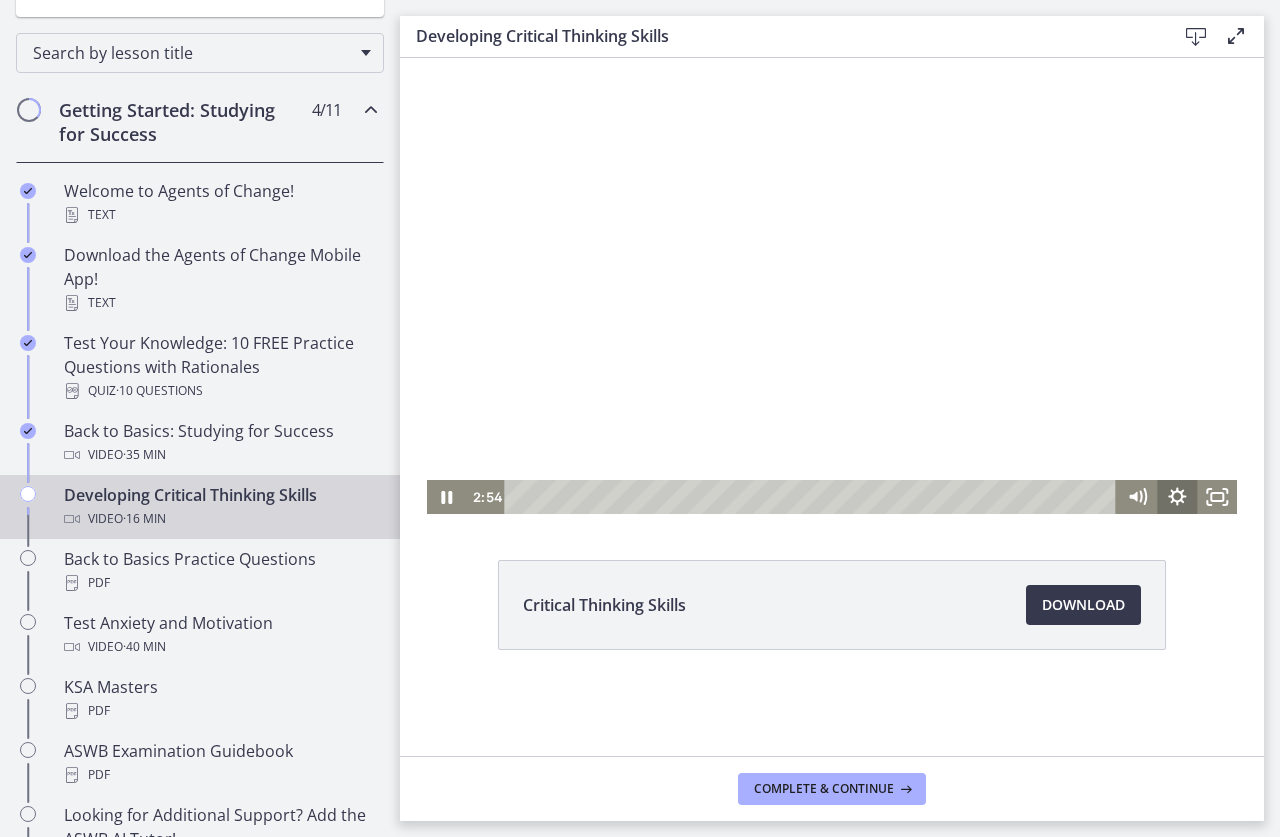 click 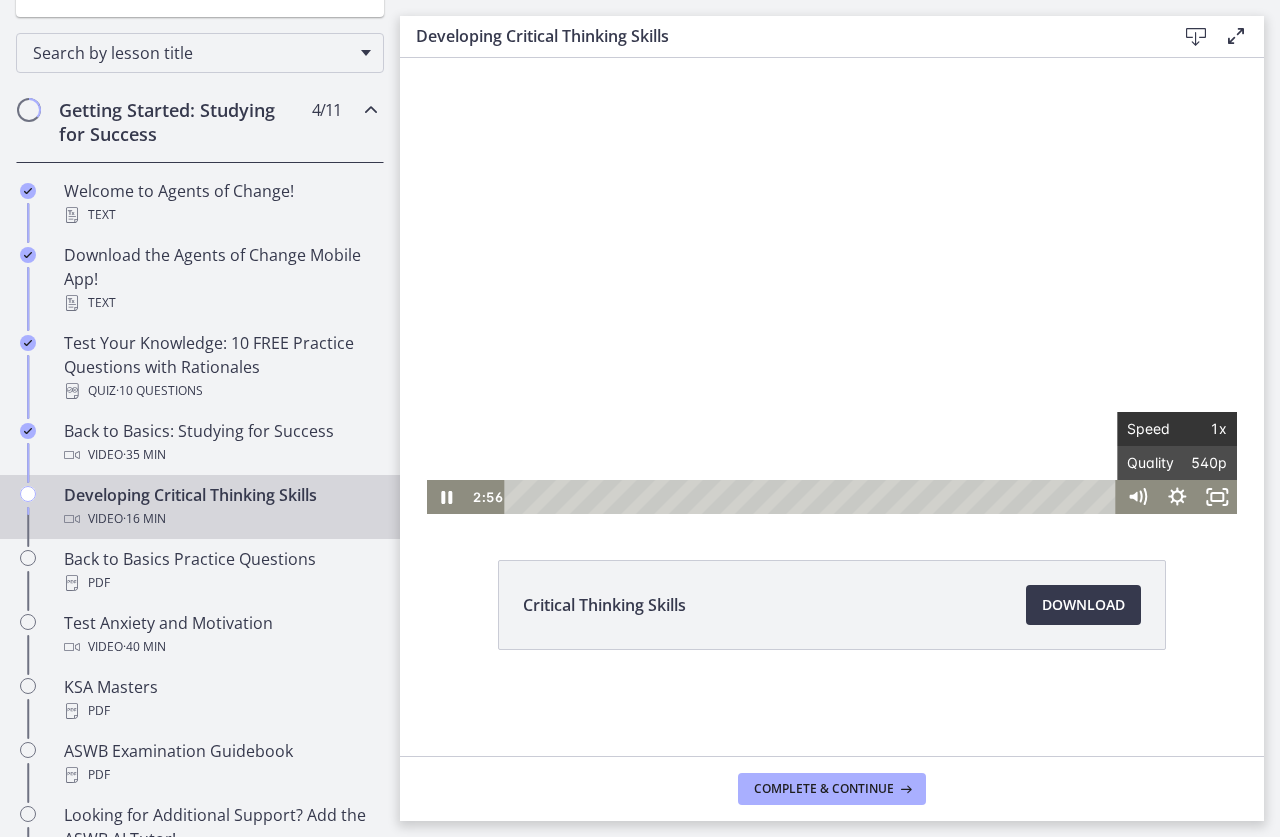 click on "1x" at bounding box center [1202, 429] 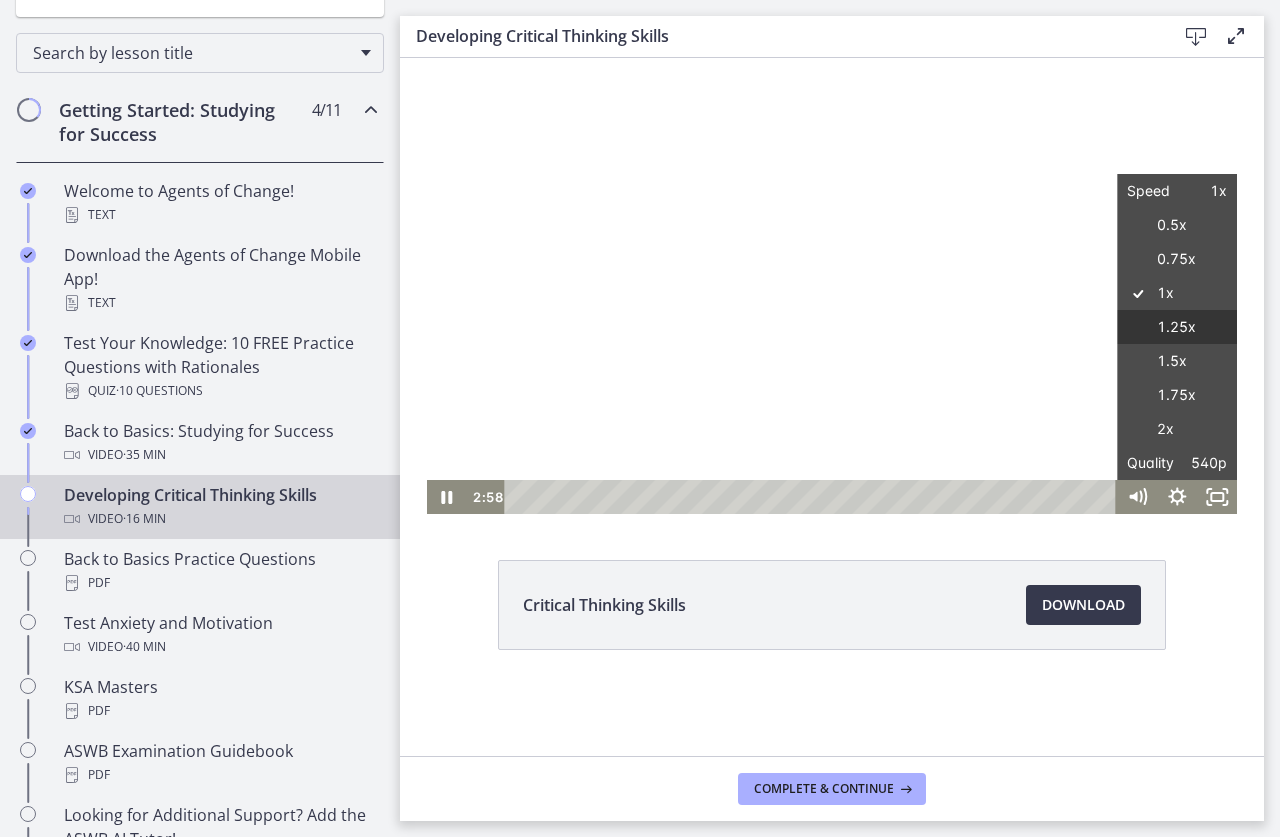 click on "1.25x" at bounding box center [1177, 327] 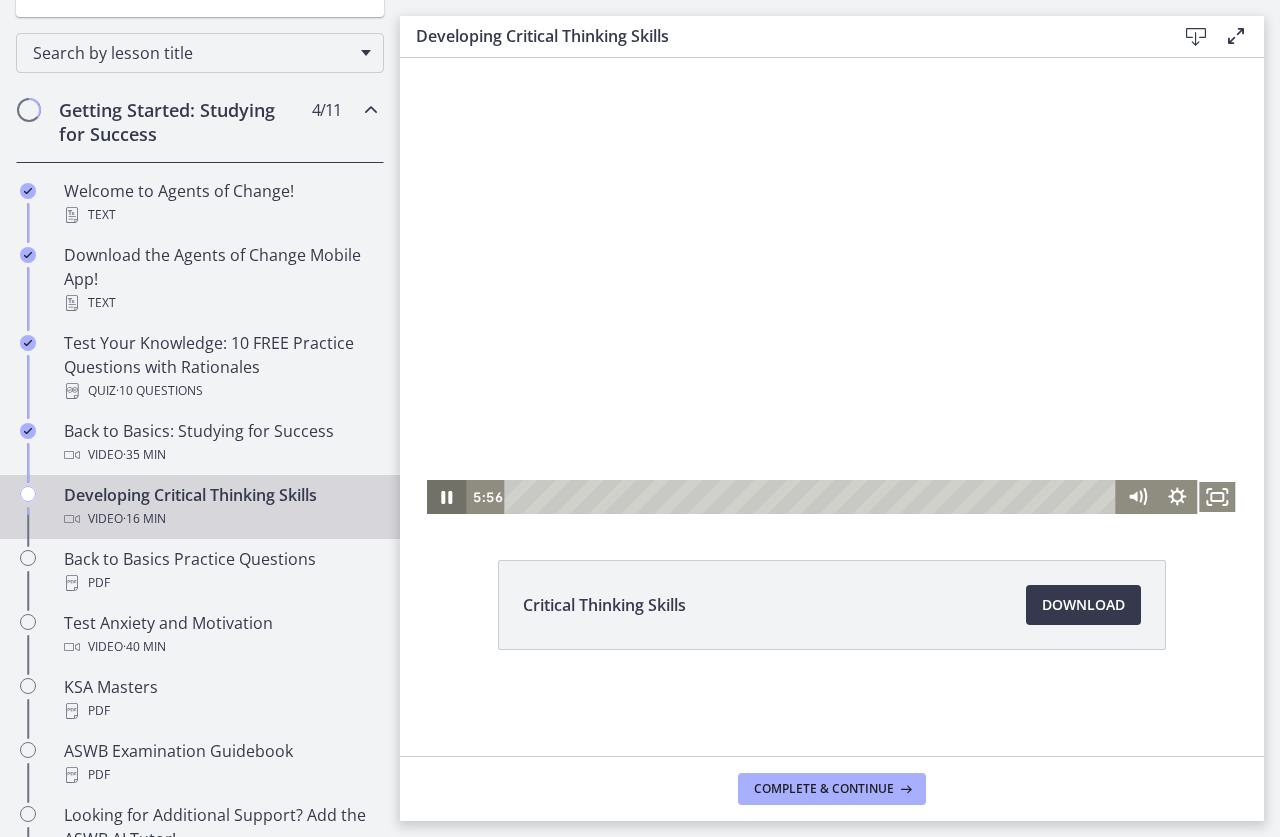 click 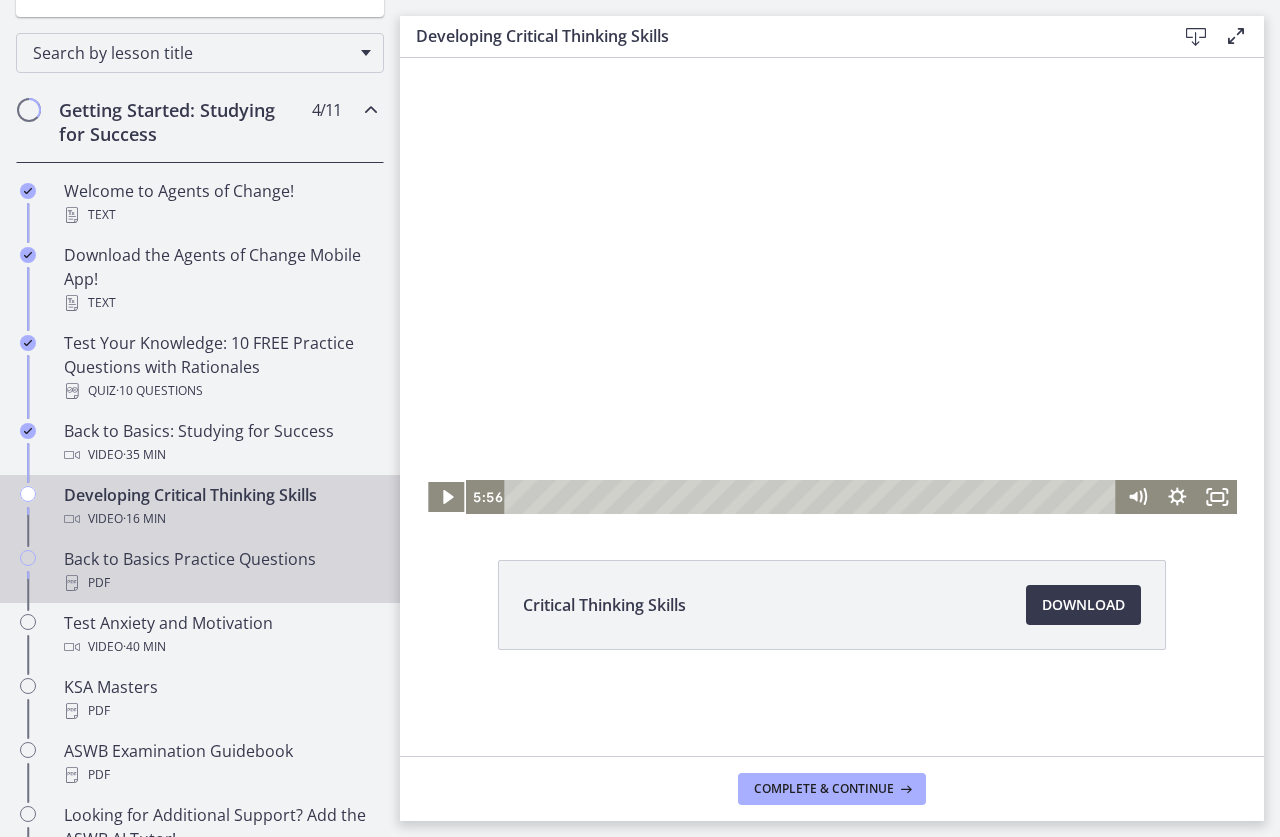 click on "Back to Basics Practice Questions
PDF" at bounding box center [220, 571] 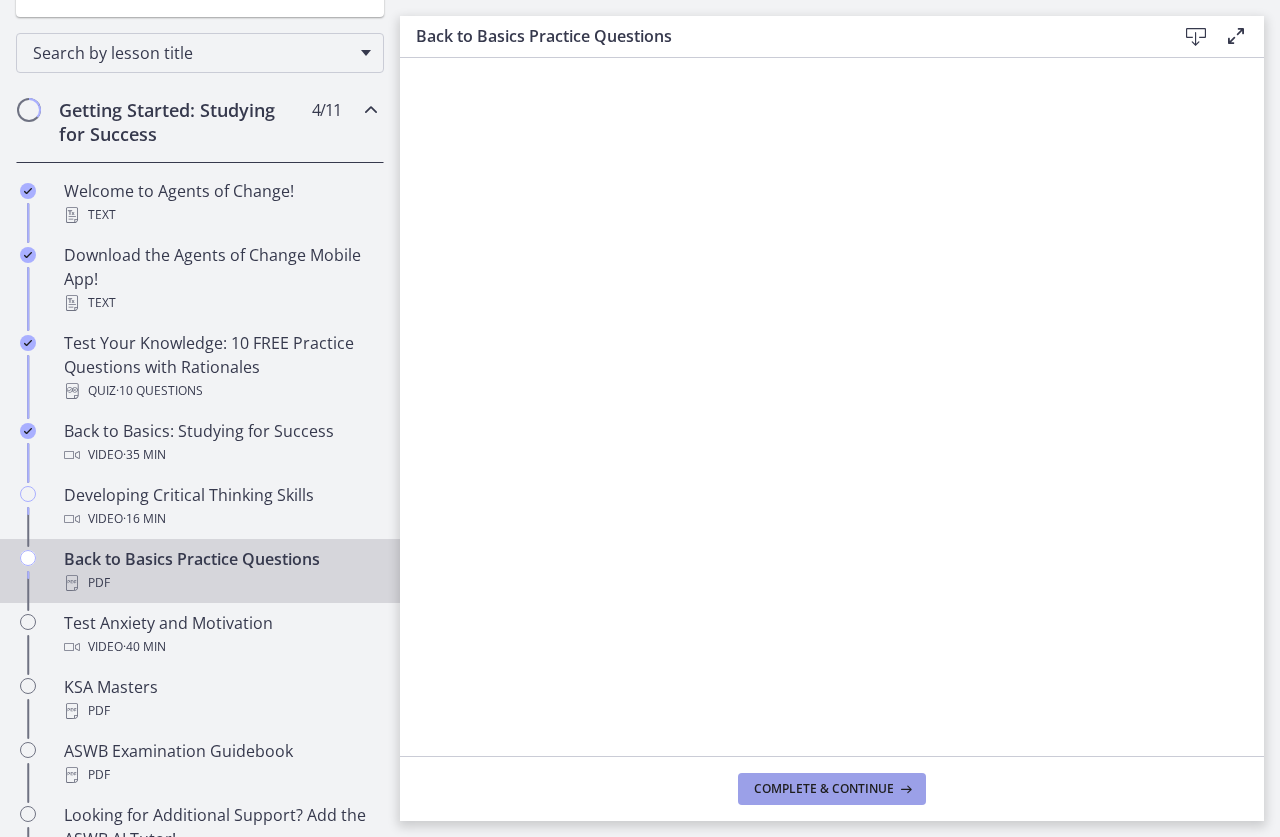 click on "Complete & continue" at bounding box center [832, 789] 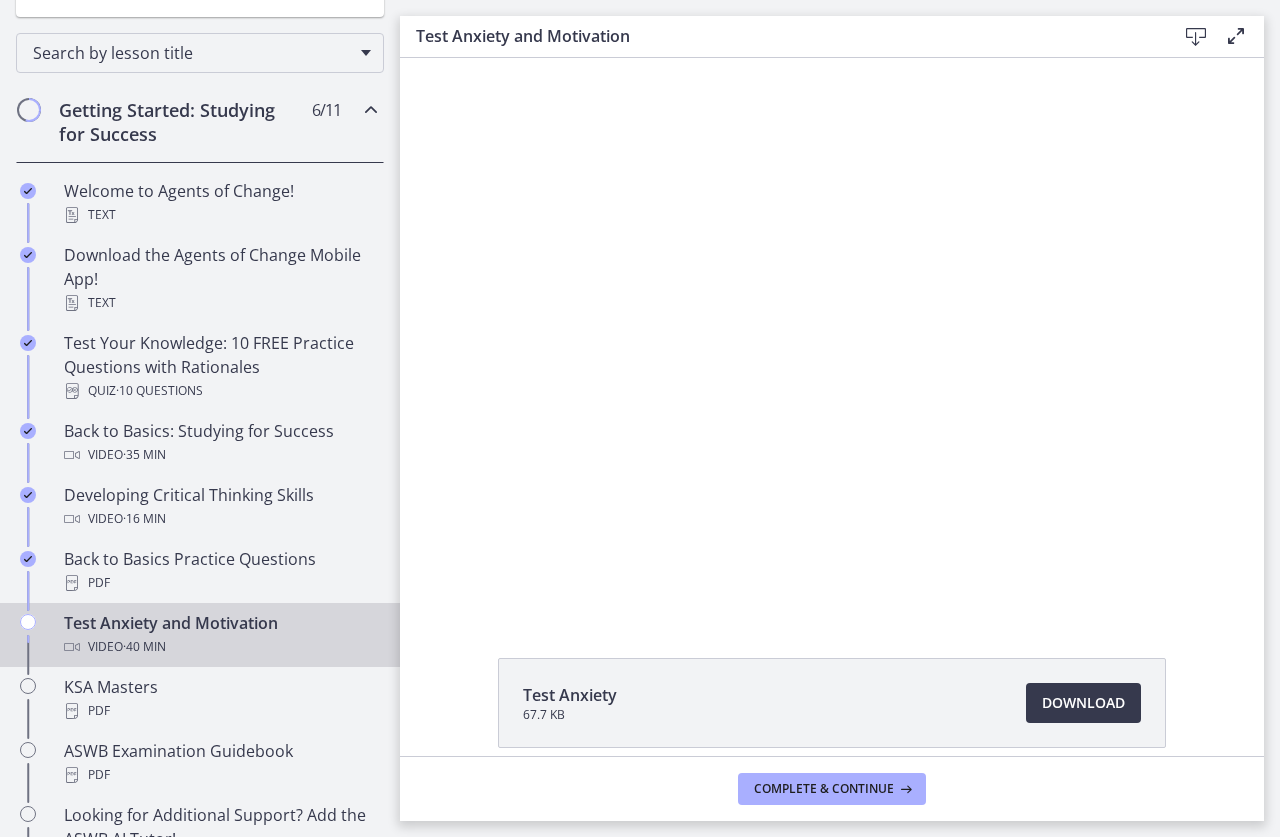 scroll, scrollTop: 0, scrollLeft: 0, axis: both 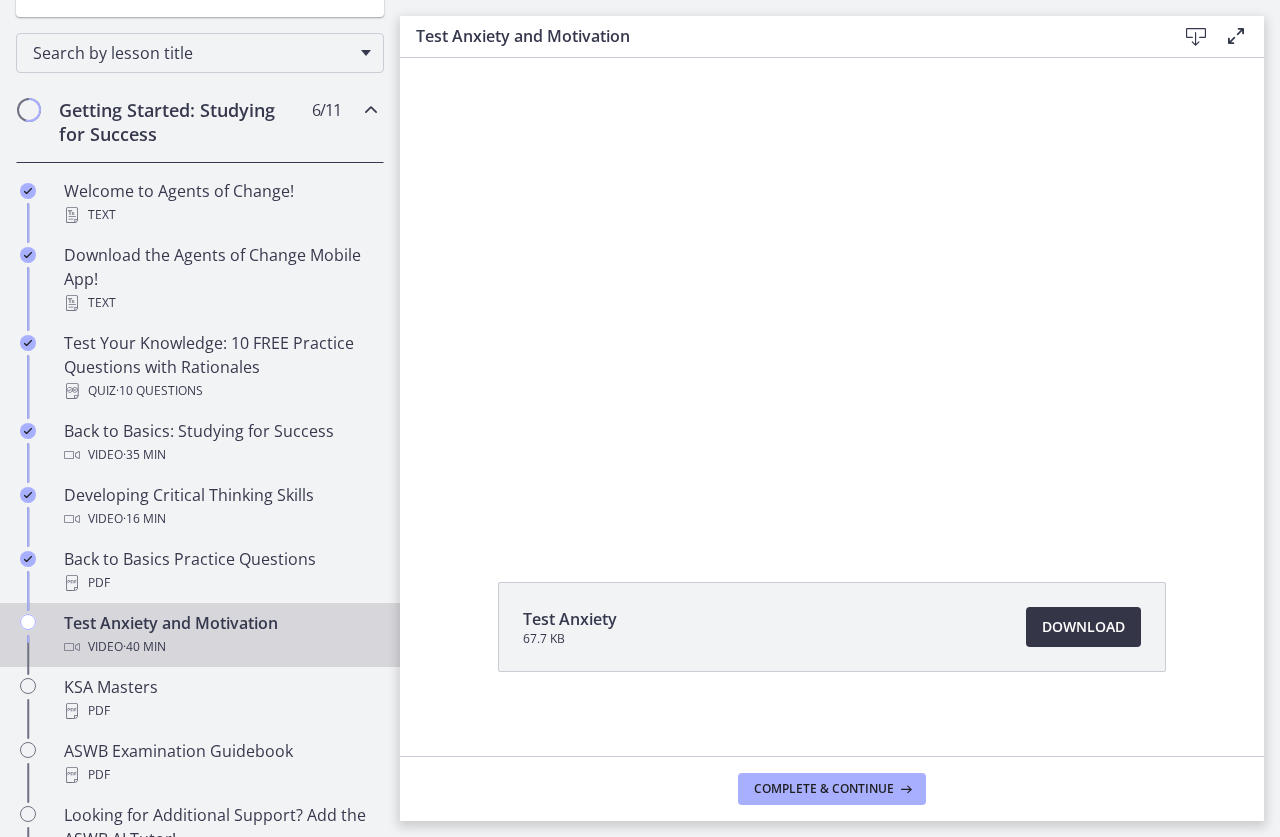 click on "Download
Opens in a new window" at bounding box center (1083, 627) 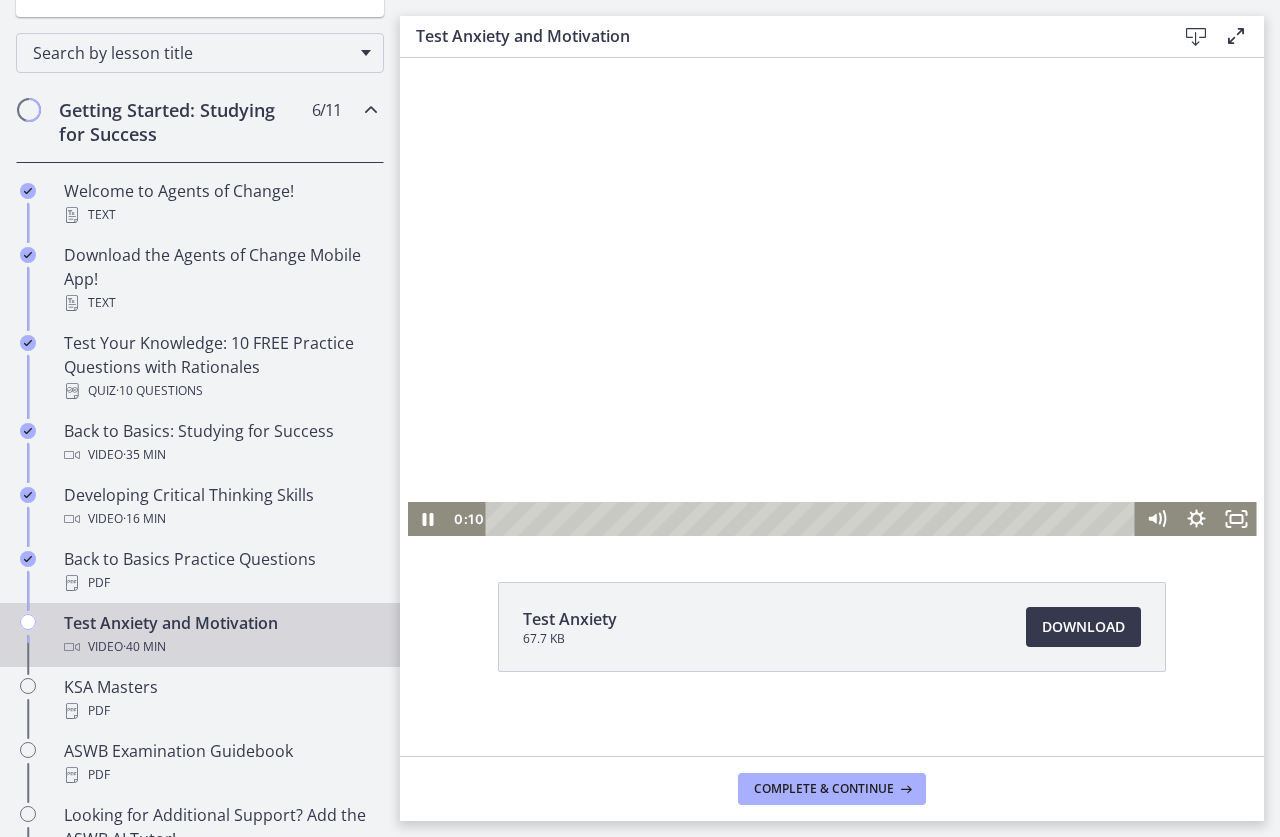 click at bounding box center [832, 297] 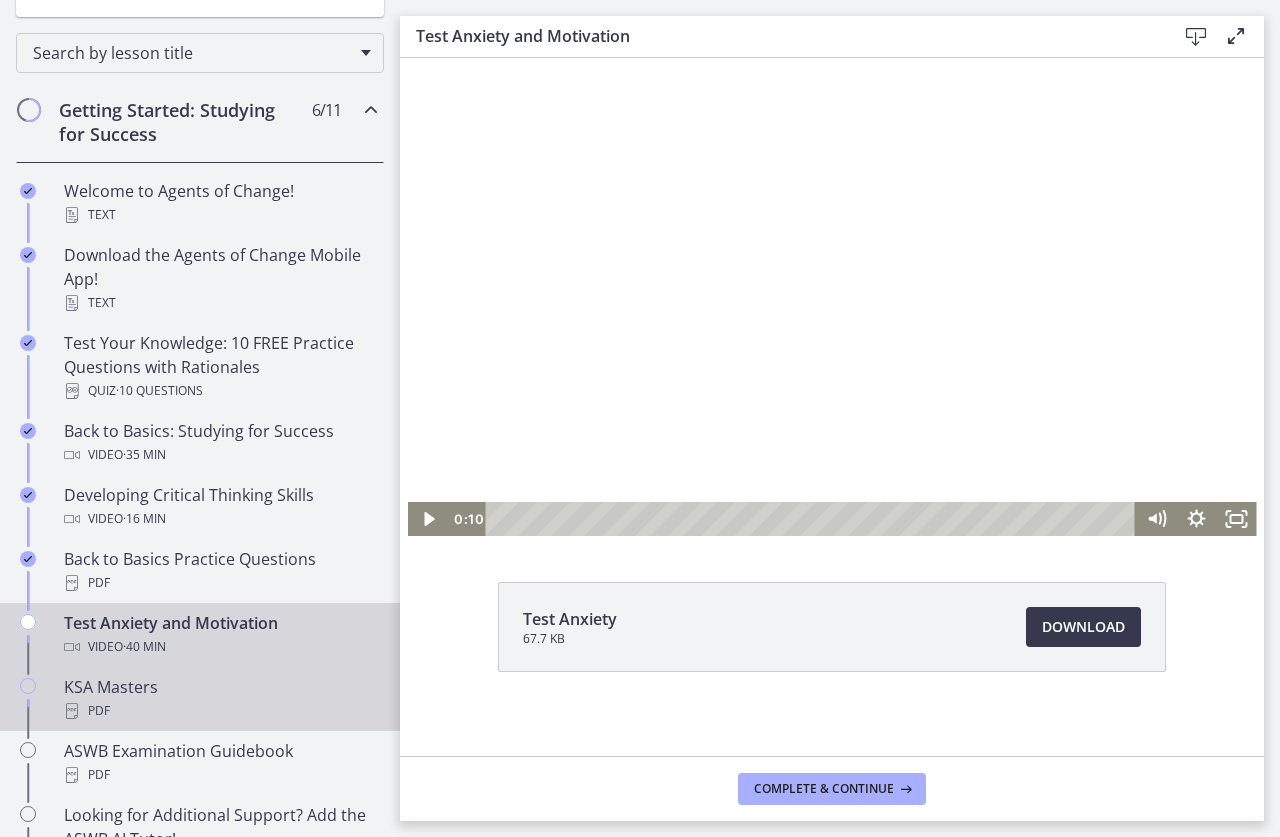 click on "KSA Masters
PDF" at bounding box center (220, 699) 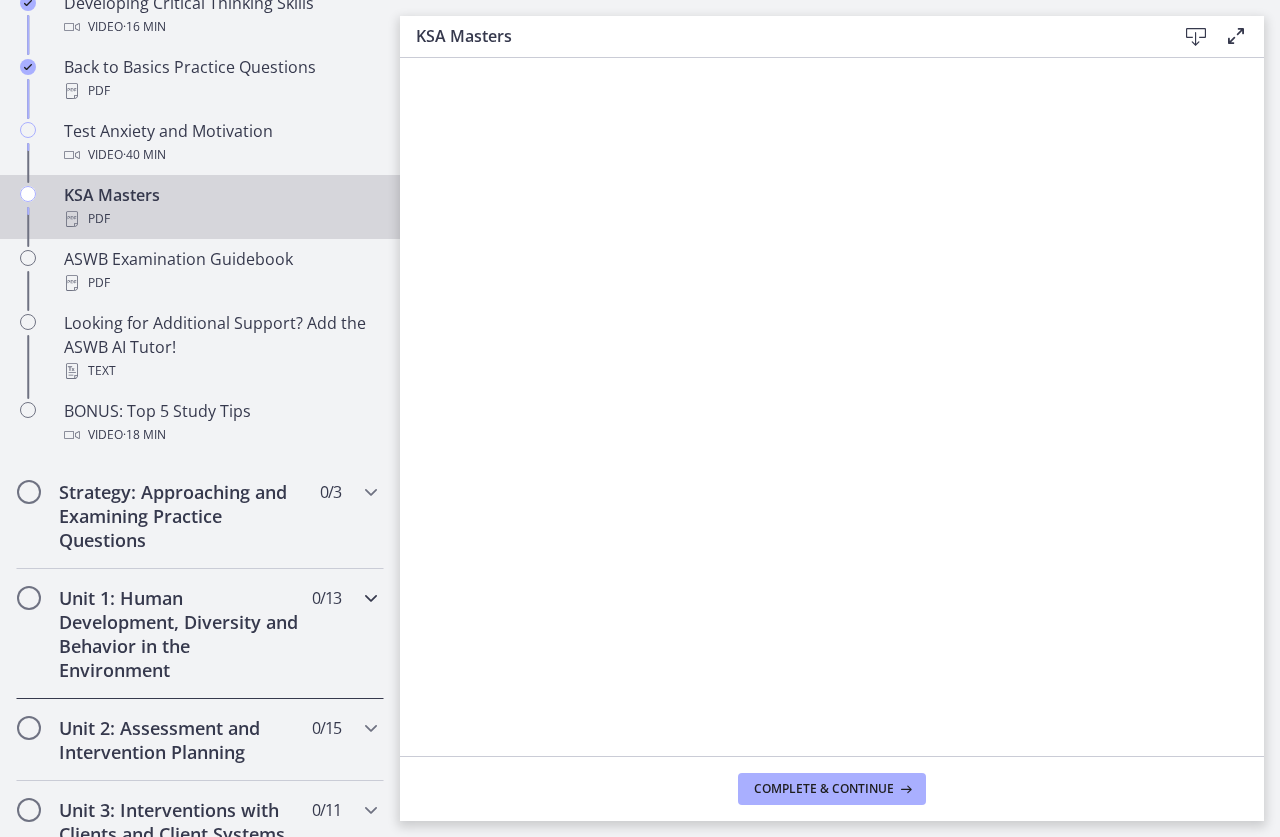 scroll, scrollTop: 800, scrollLeft: 0, axis: vertical 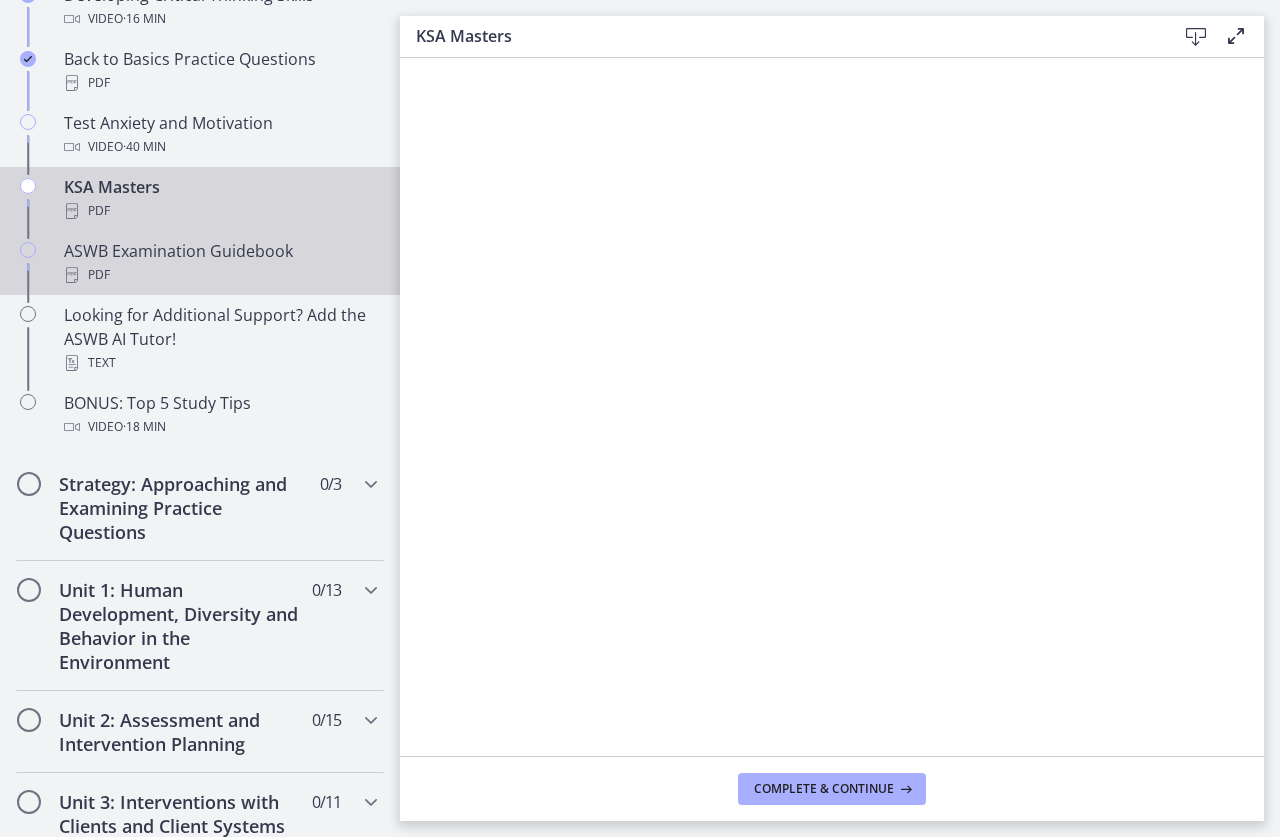 click on "PDF" at bounding box center (220, 275) 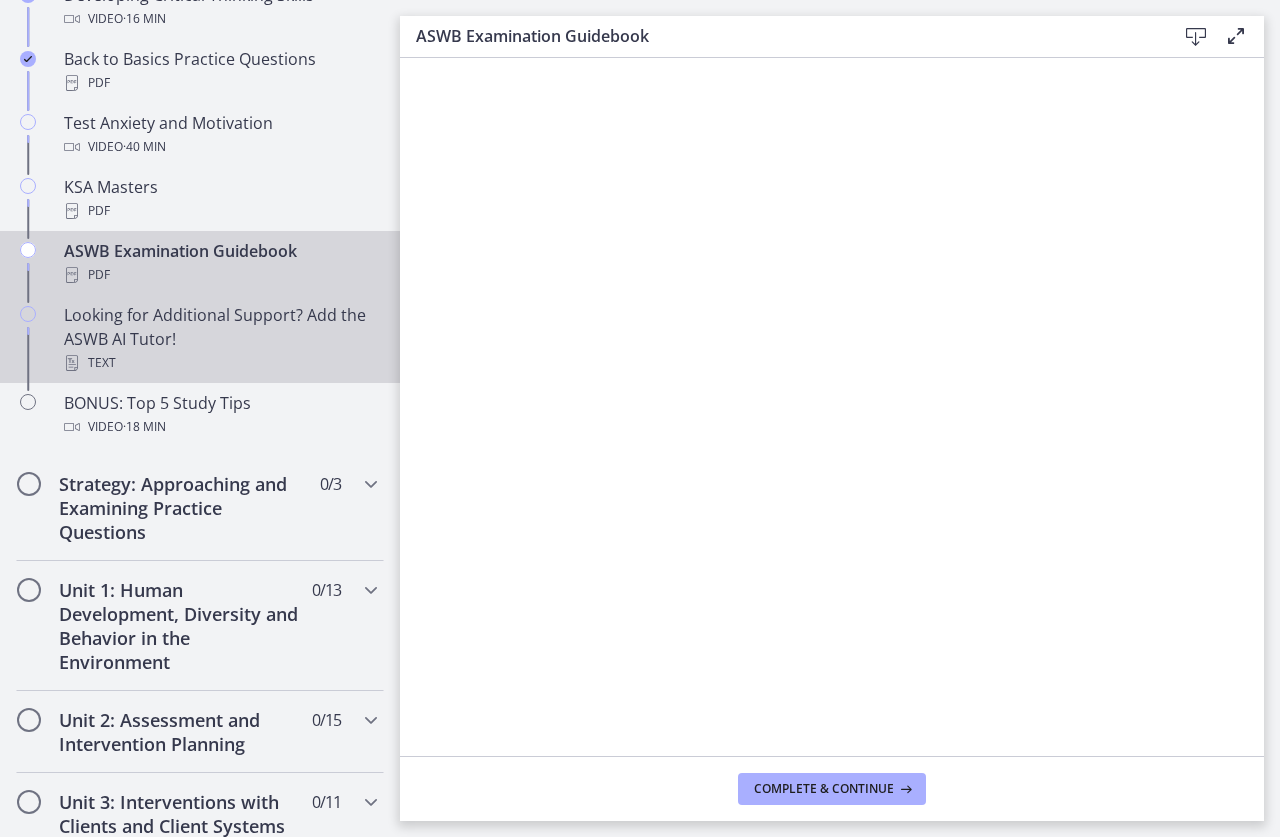 click on "Looking for Additional Support? Add the ASWB AI Tutor!
Text" at bounding box center (220, 339) 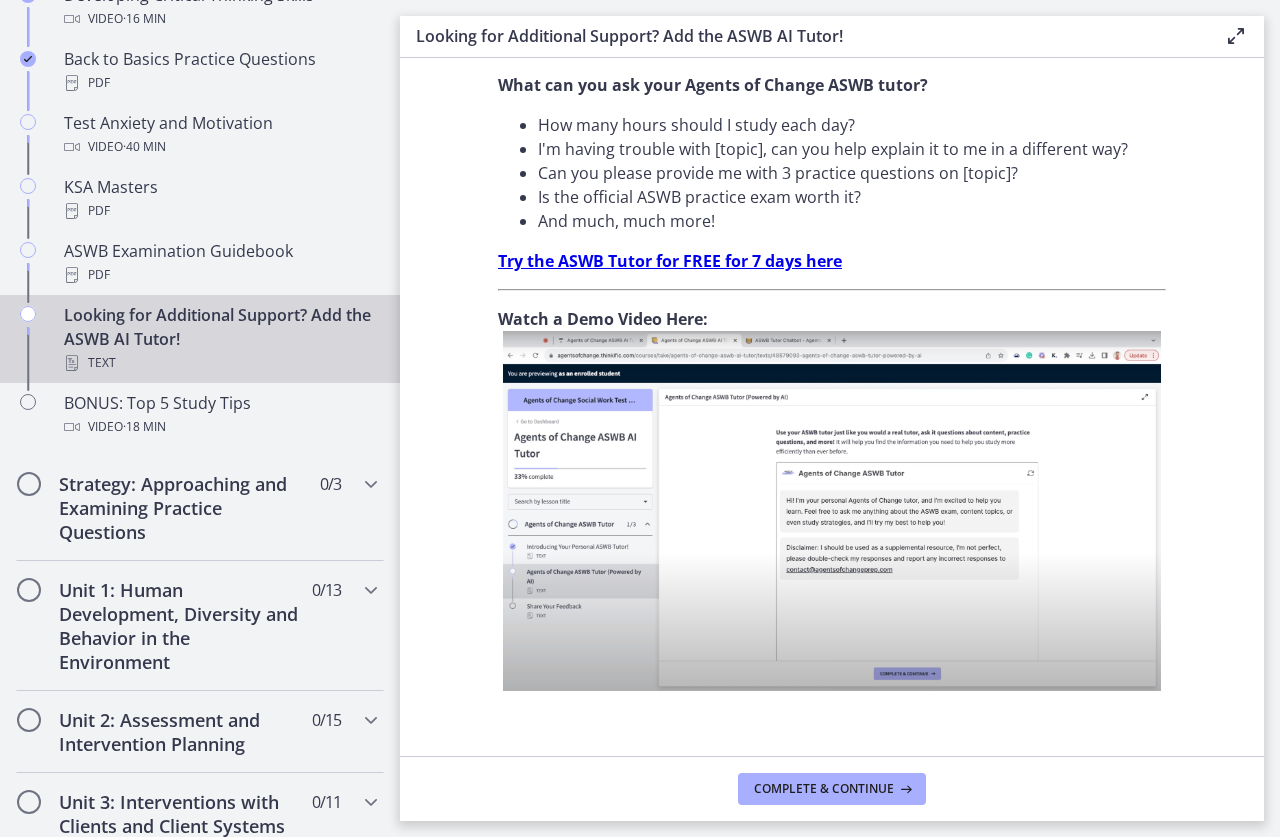 scroll, scrollTop: 653, scrollLeft: 0, axis: vertical 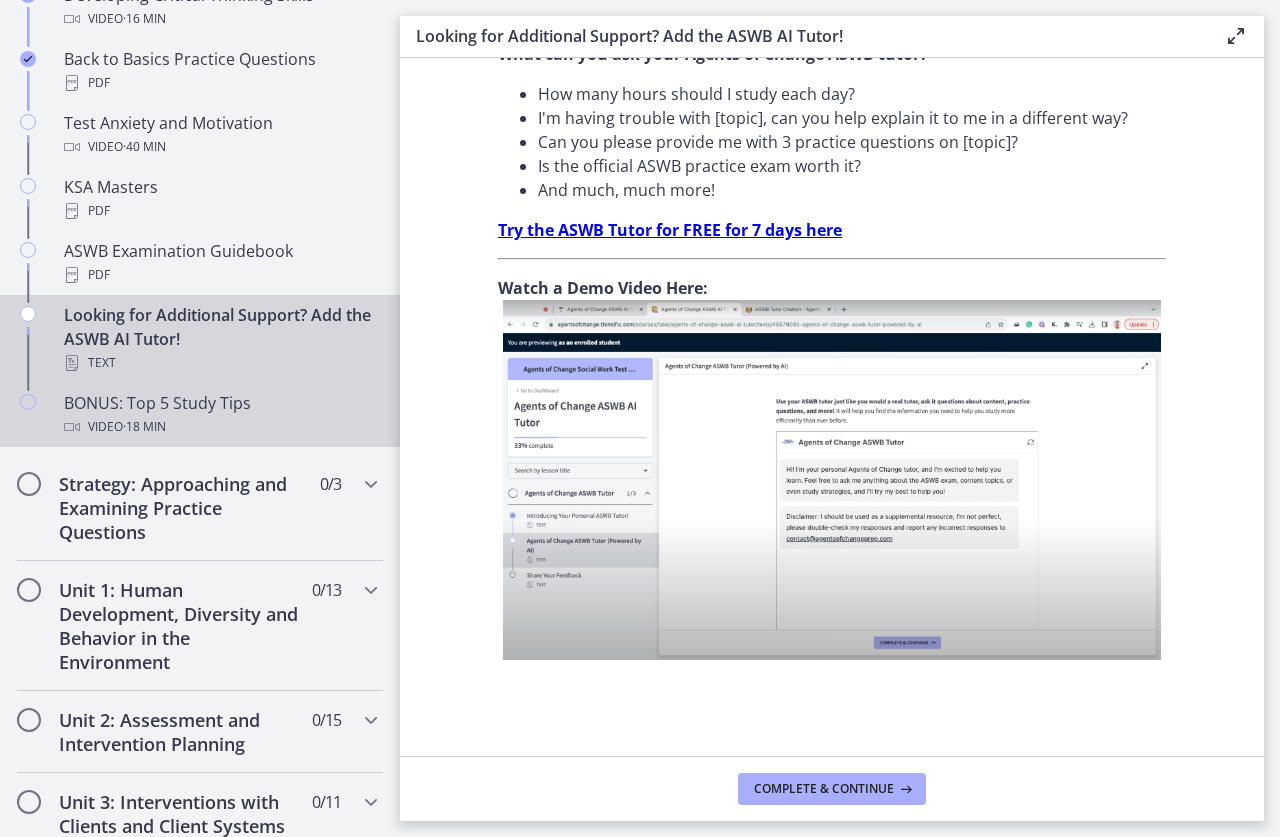 click on "BONUS: Top 5 Study Tips
Video
·  18 min" at bounding box center [220, 415] 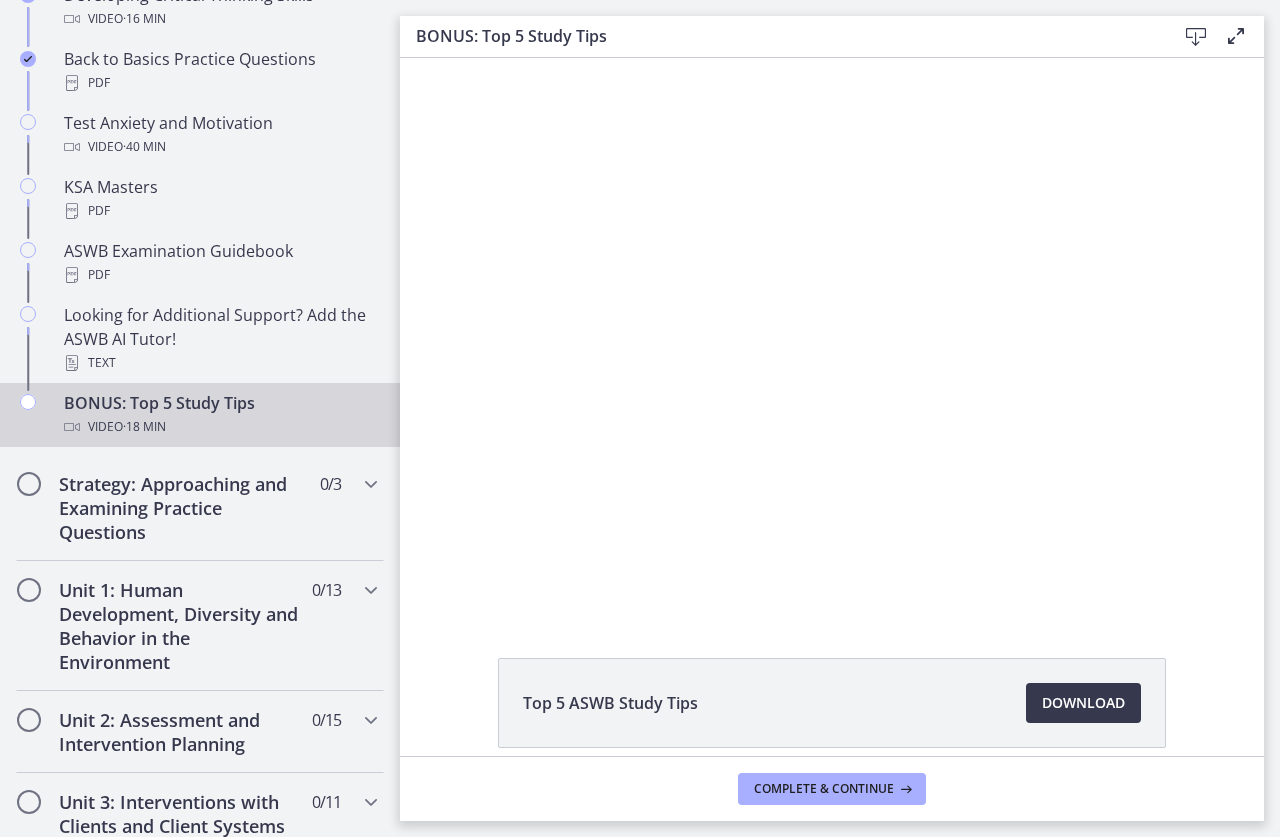 scroll, scrollTop: 0, scrollLeft: 0, axis: both 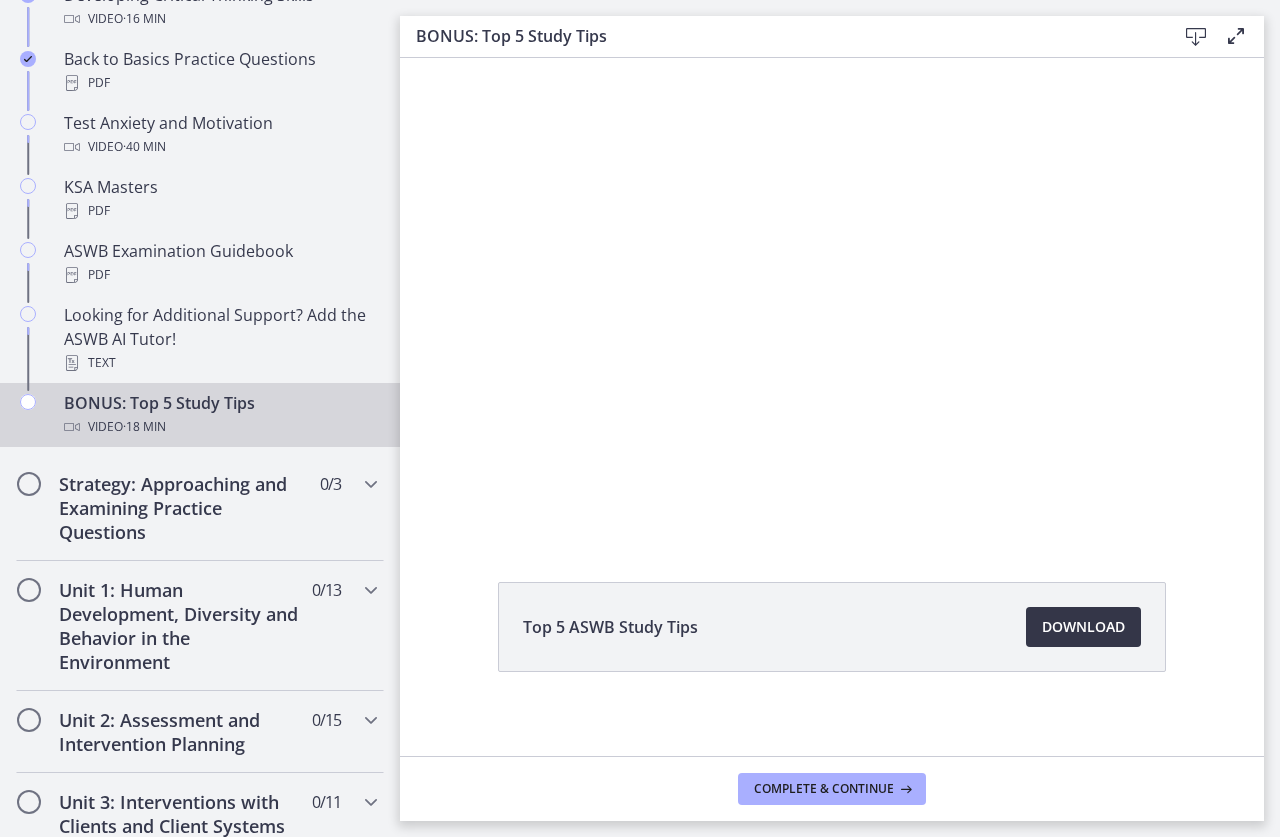 click on "Download
Opens in a new window" at bounding box center (1083, 627) 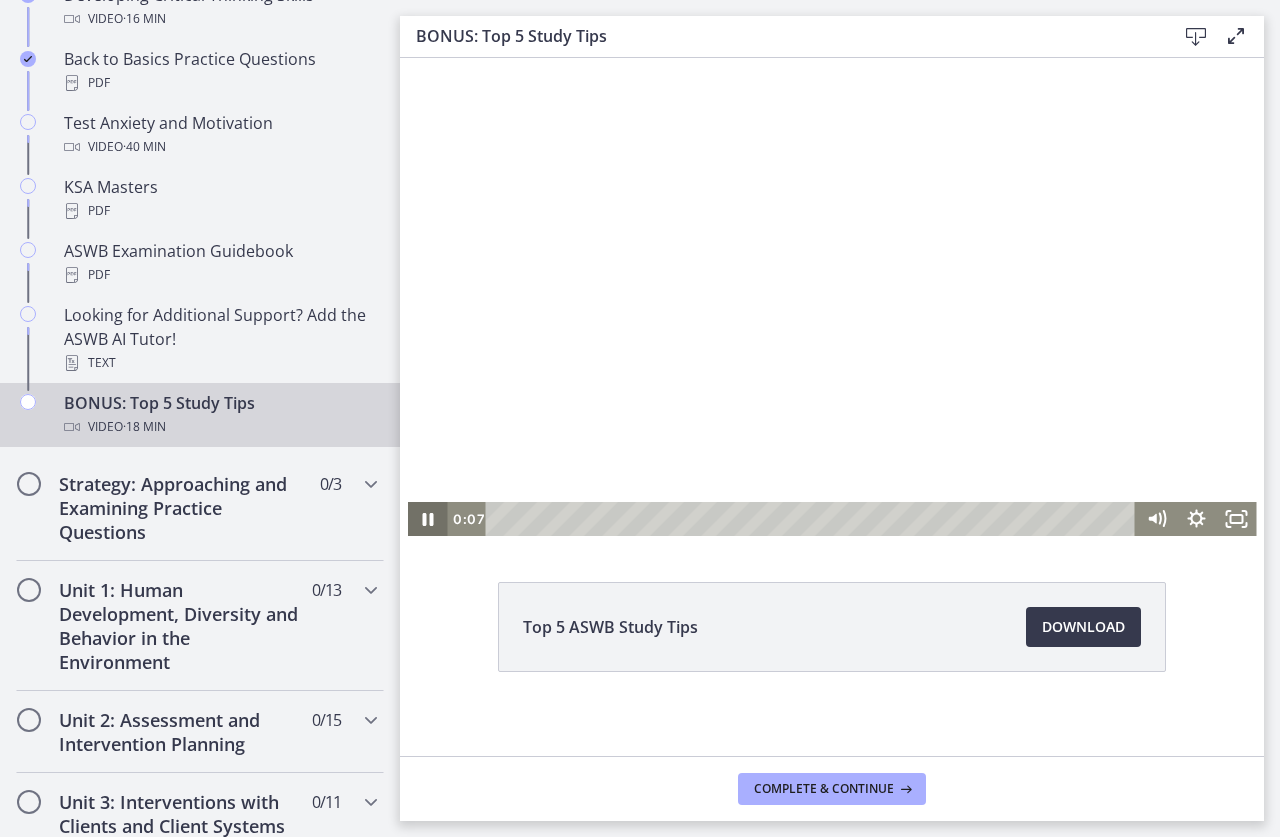 click 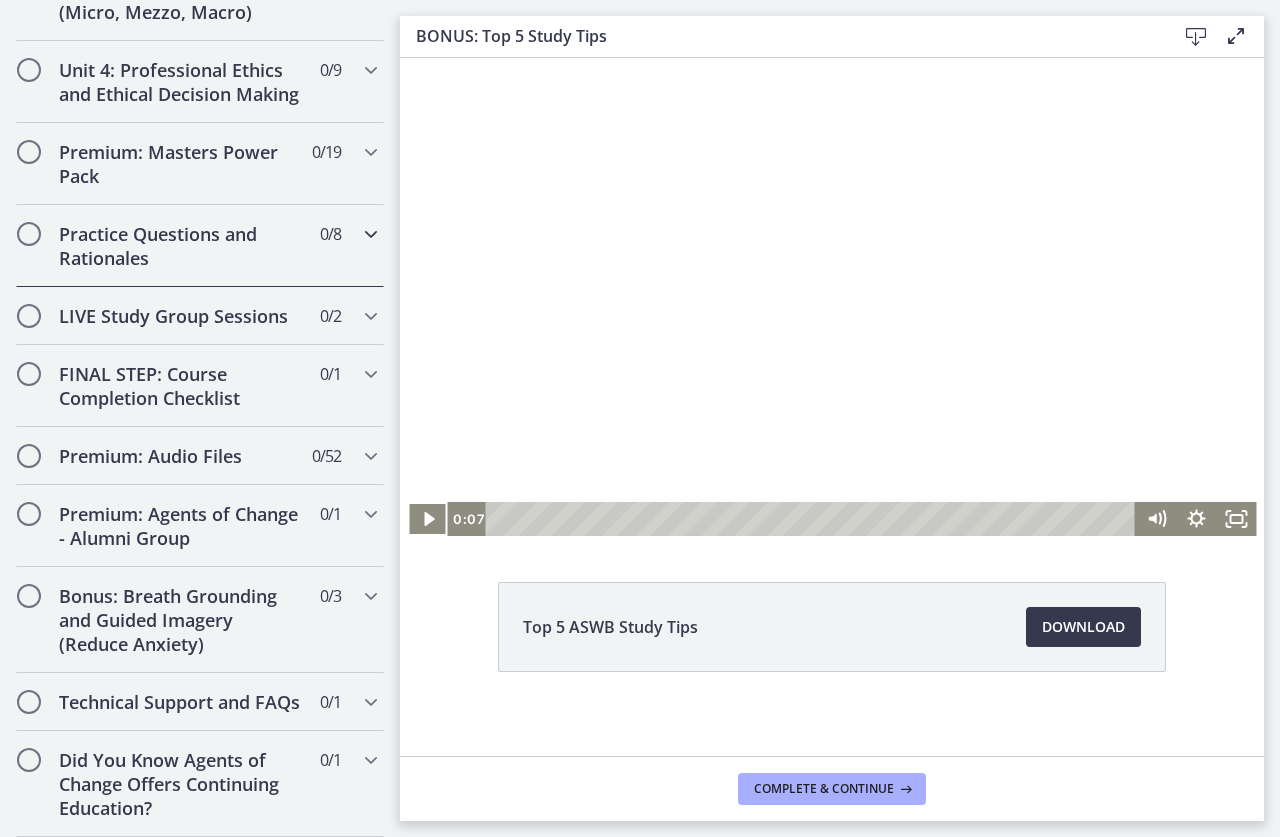 scroll, scrollTop: 1586, scrollLeft: 0, axis: vertical 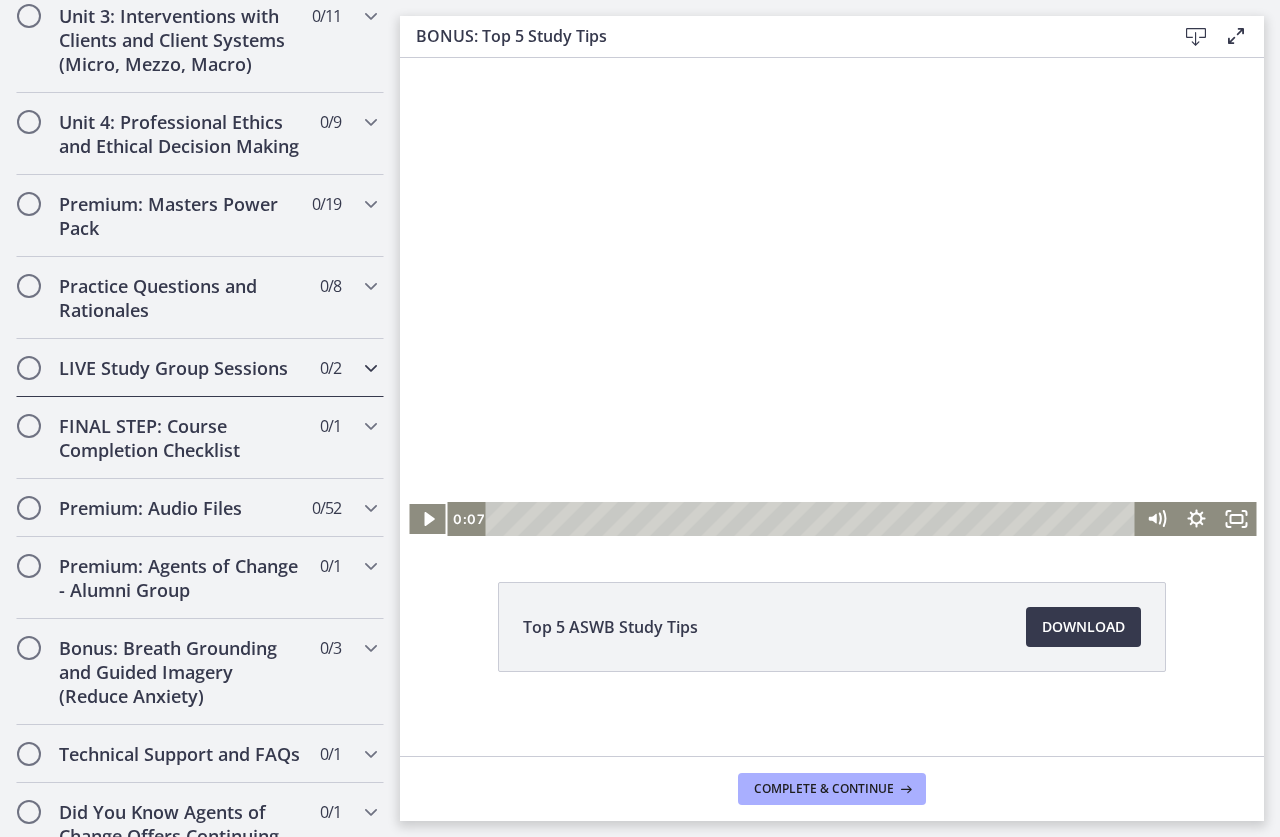 click at bounding box center [371, 368] 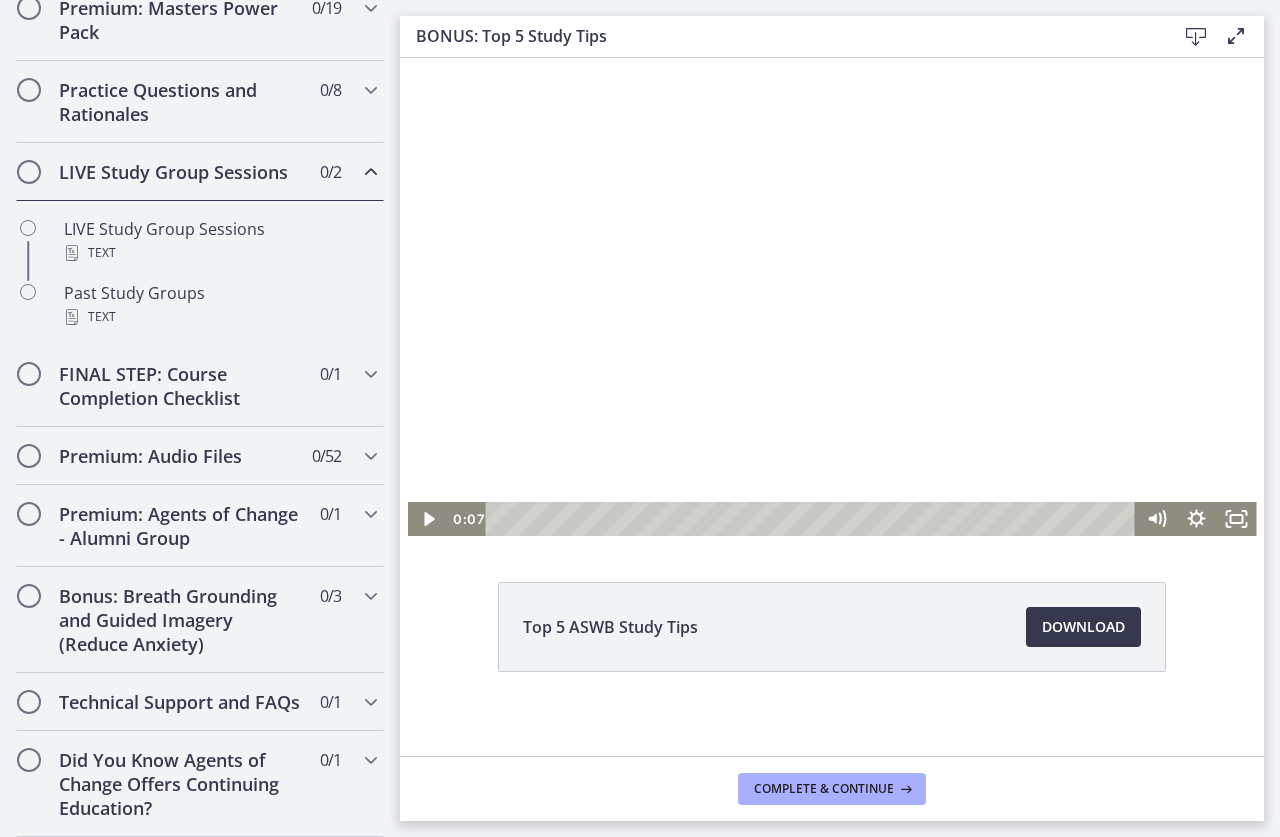 scroll, scrollTop: 794, scrollLeft: 0, axis: vertical 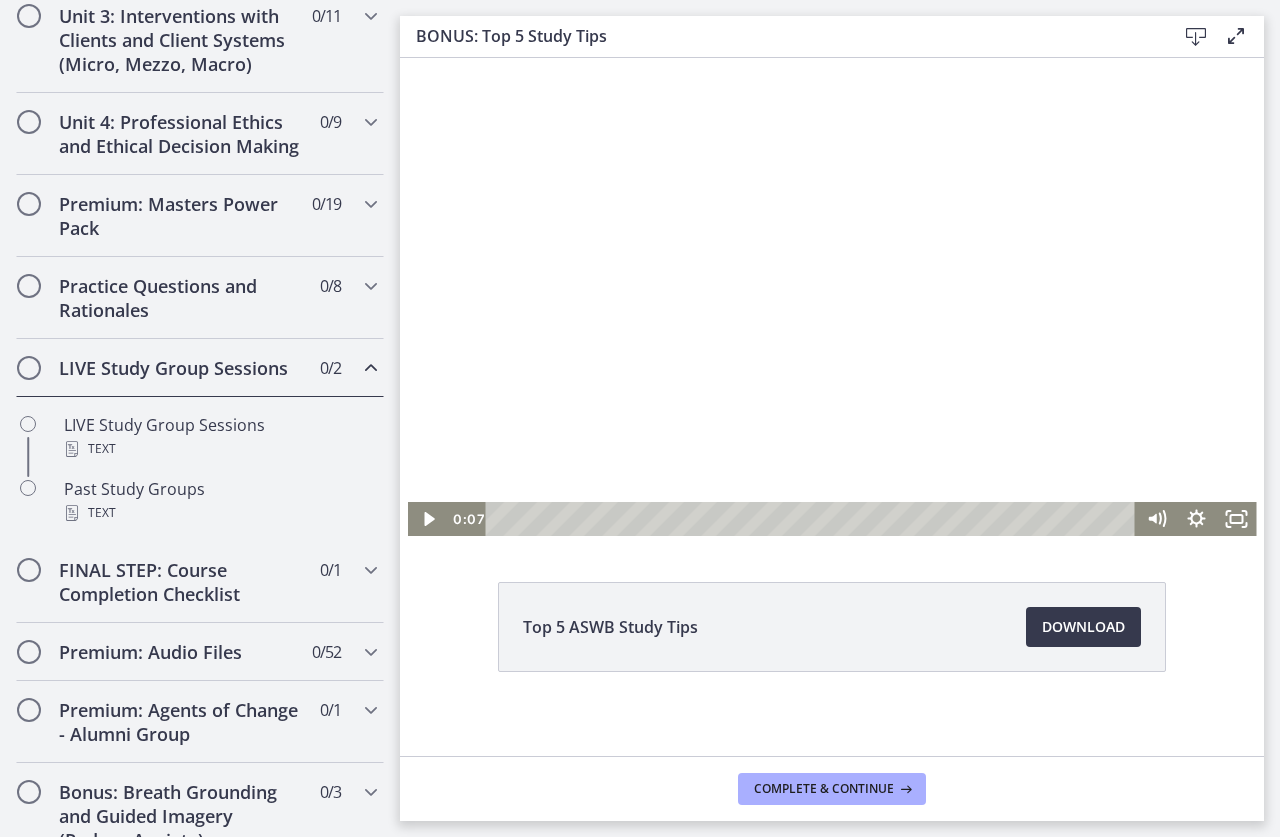 click at bounding box center [371, 368] 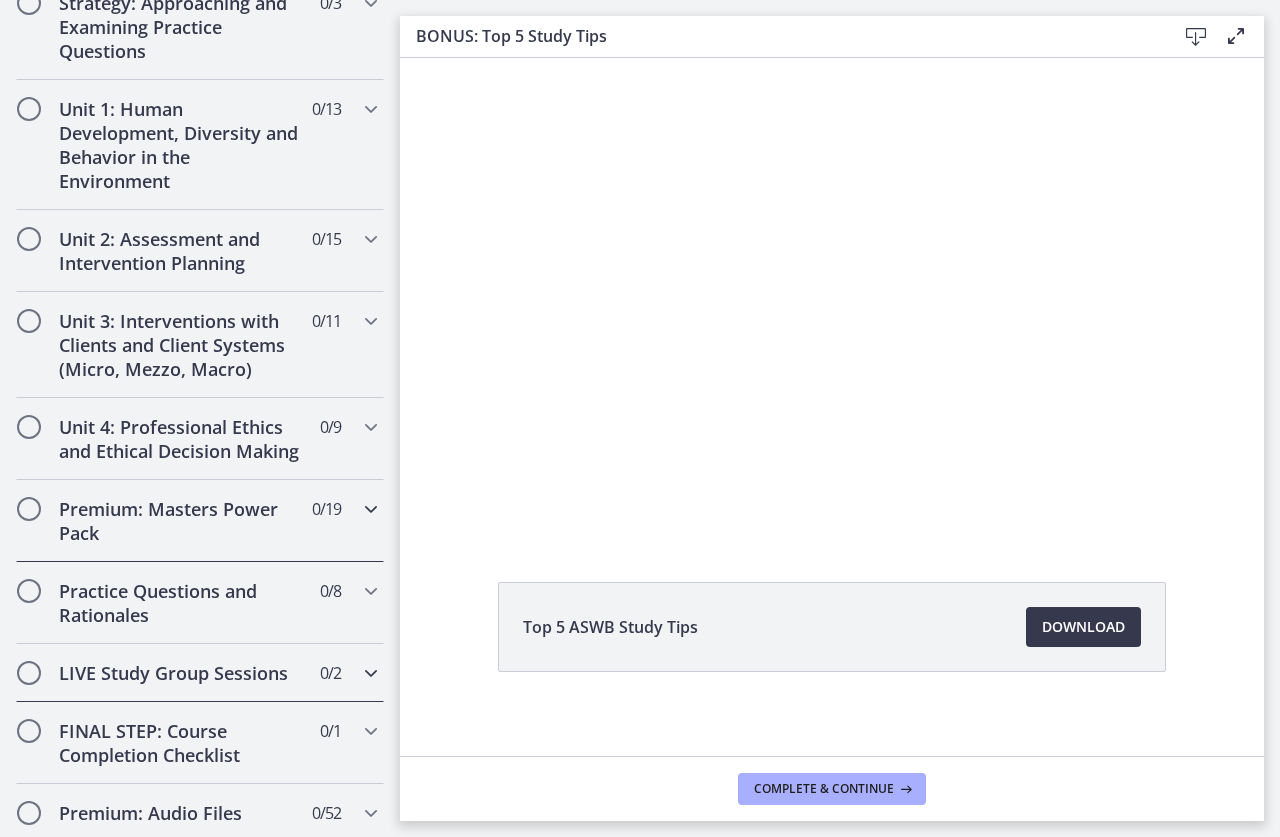 scroll, scrollTop: 394, scrollLeft: 0, axis: vertical 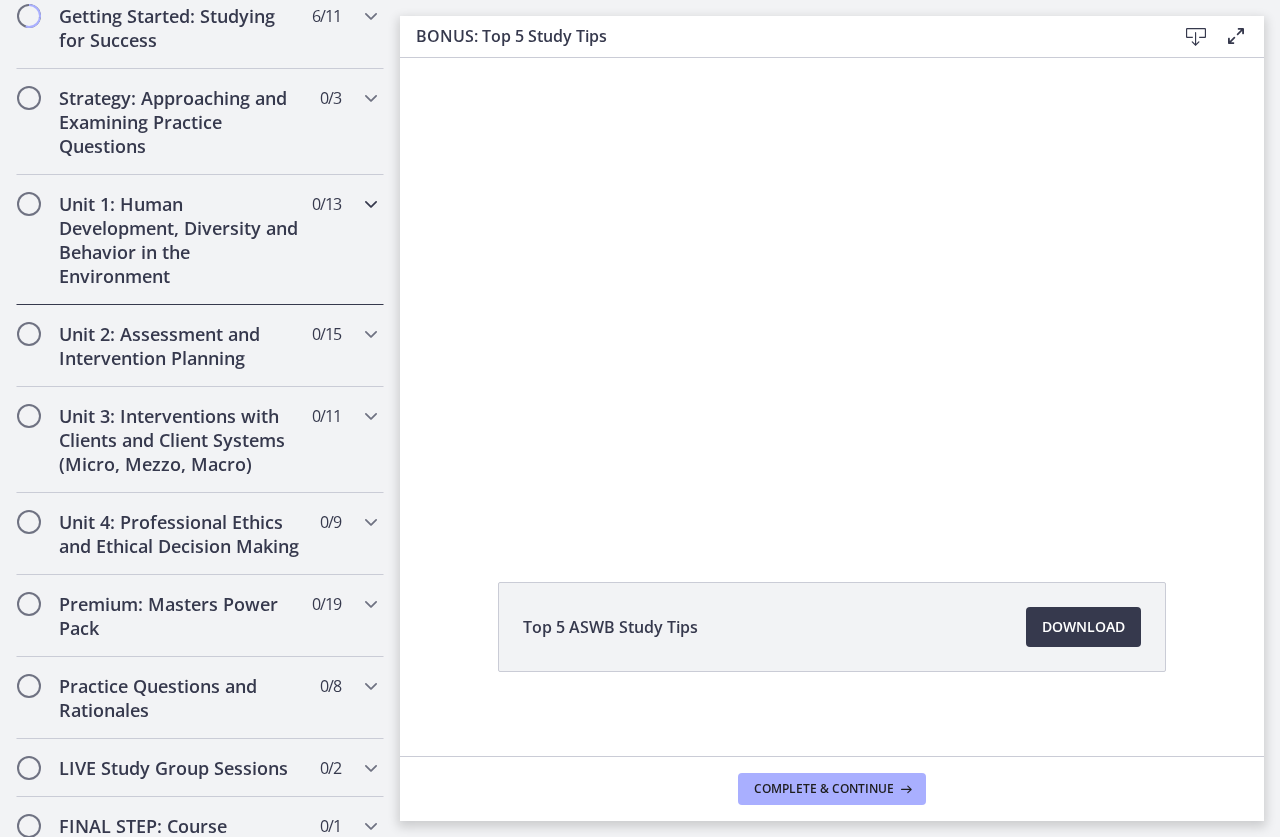 click at bounding box center (371, 204) 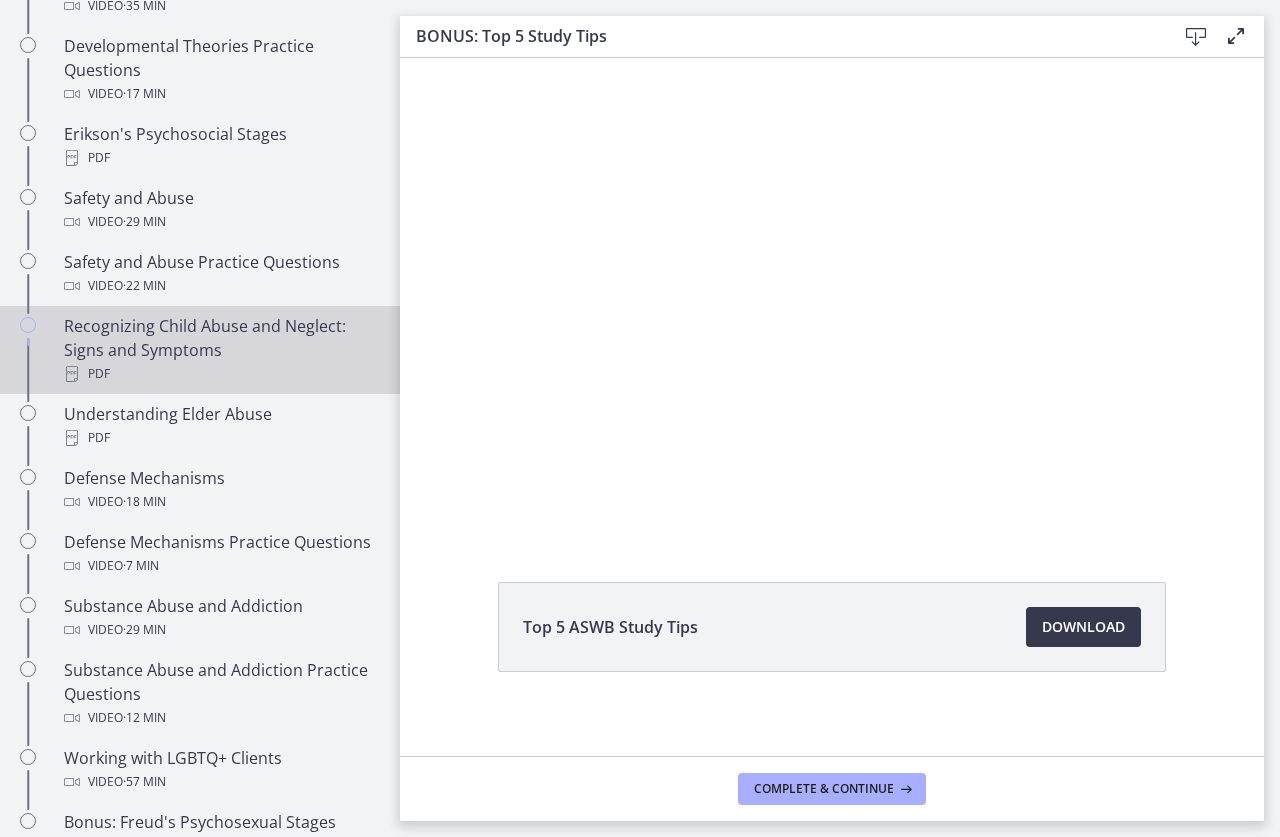 scroll, scrollTop: 494, scrollLeft: 0, axis: vertical 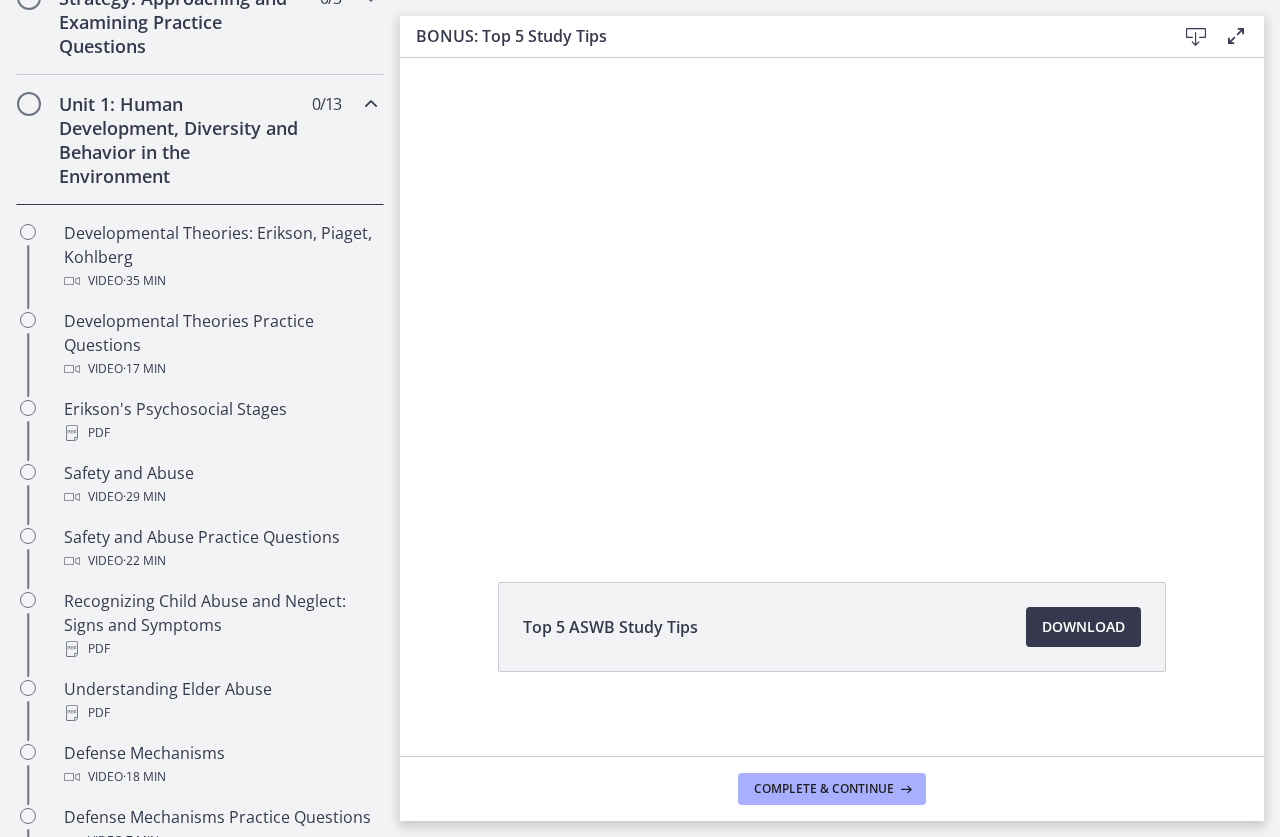 click at bounding box center (371, 104) 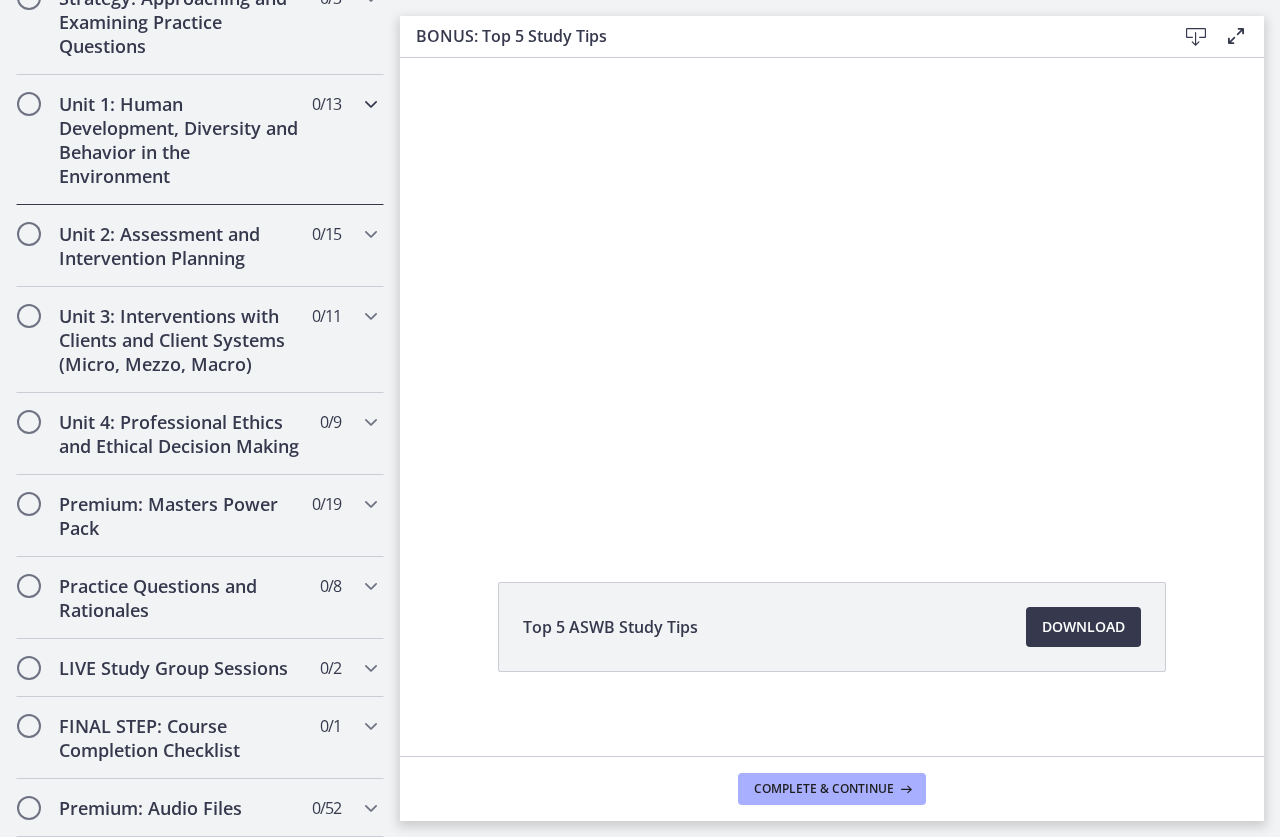 click at bounding box center (371, 104) 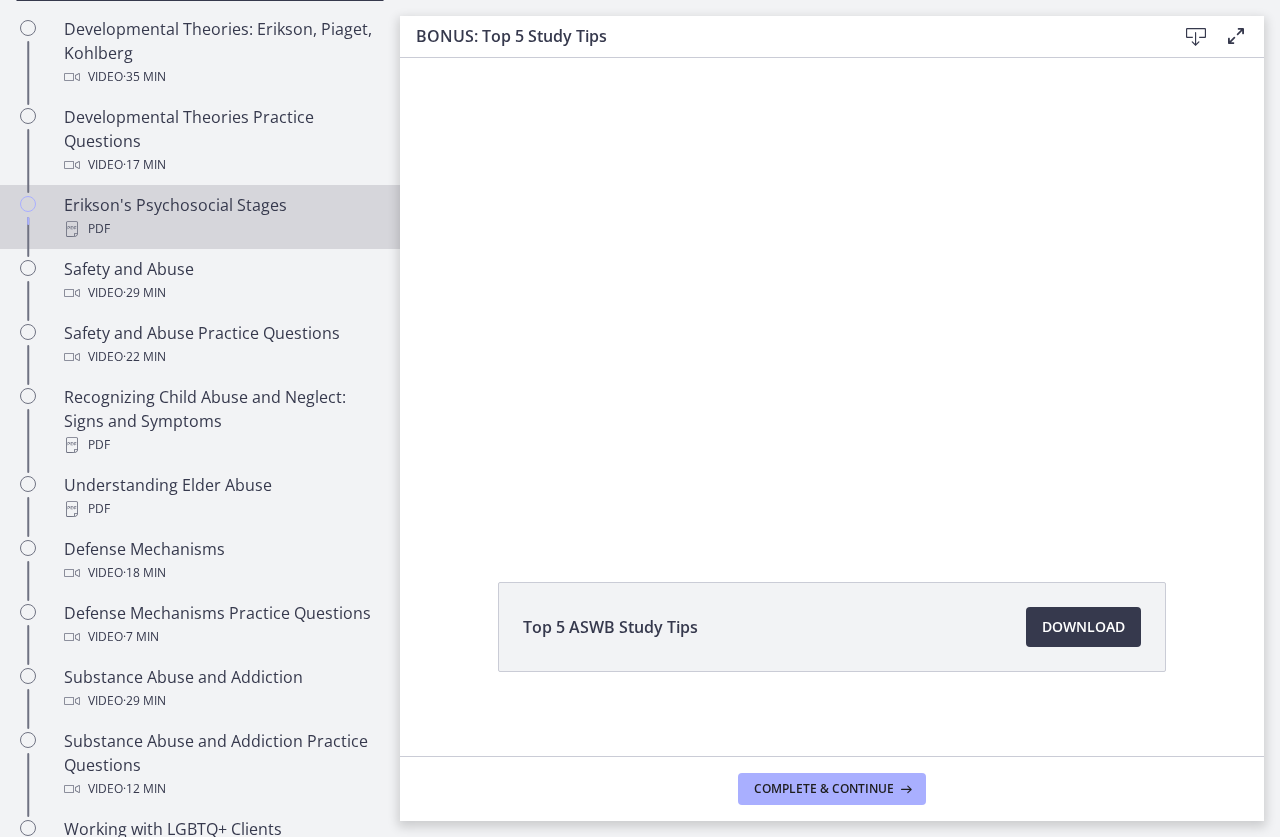 scroll, scrollTop: 694, scrollLeft: 0, axis: vertical 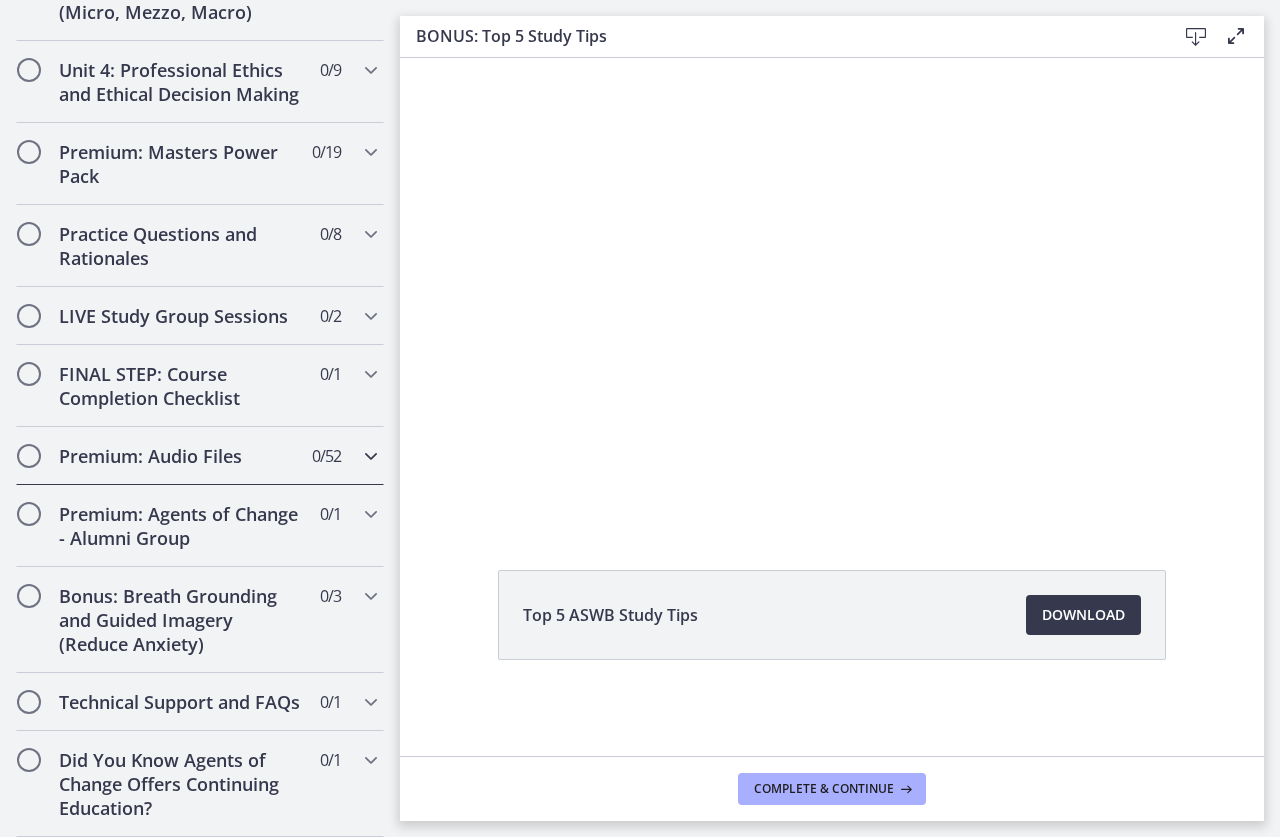 click at bounding box center (371, 456) 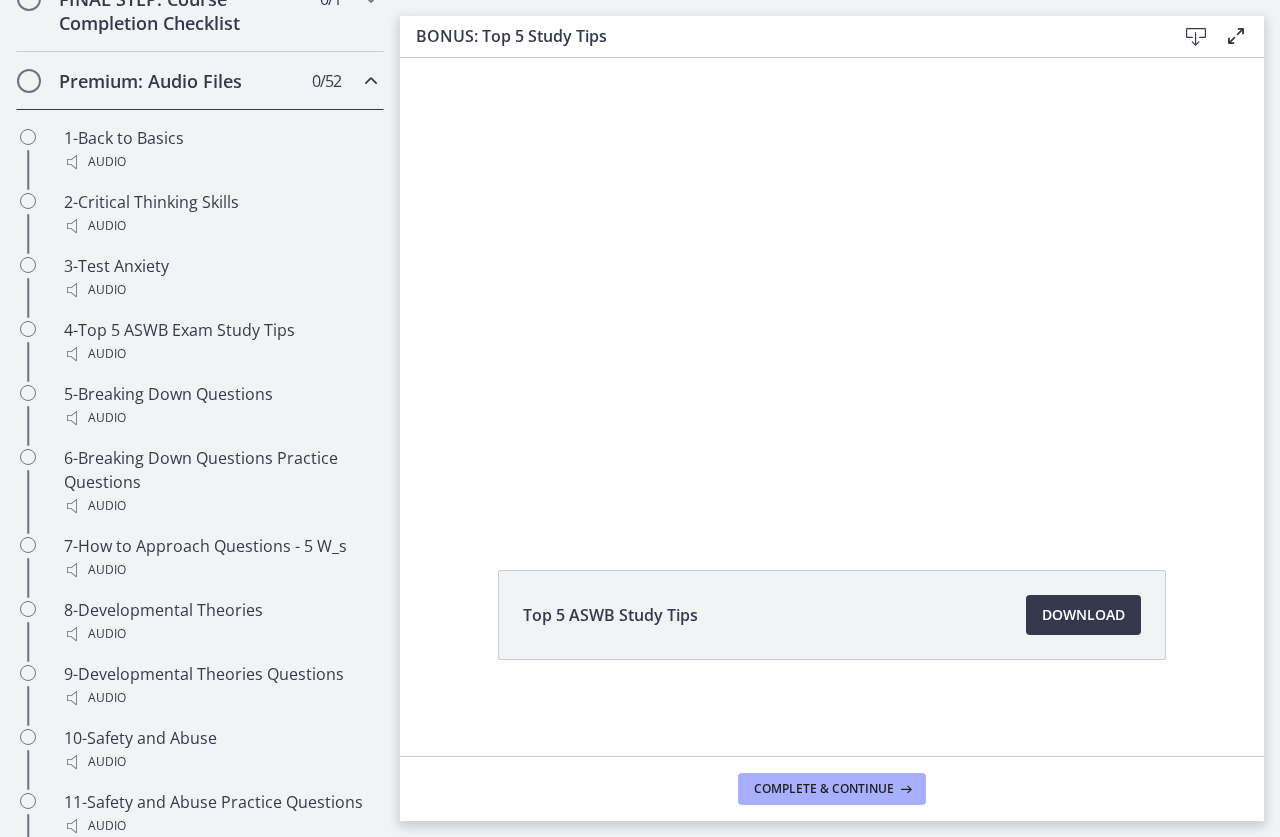 scroll, scrollTop: 894, scrollLeft: 0, axis: vertical 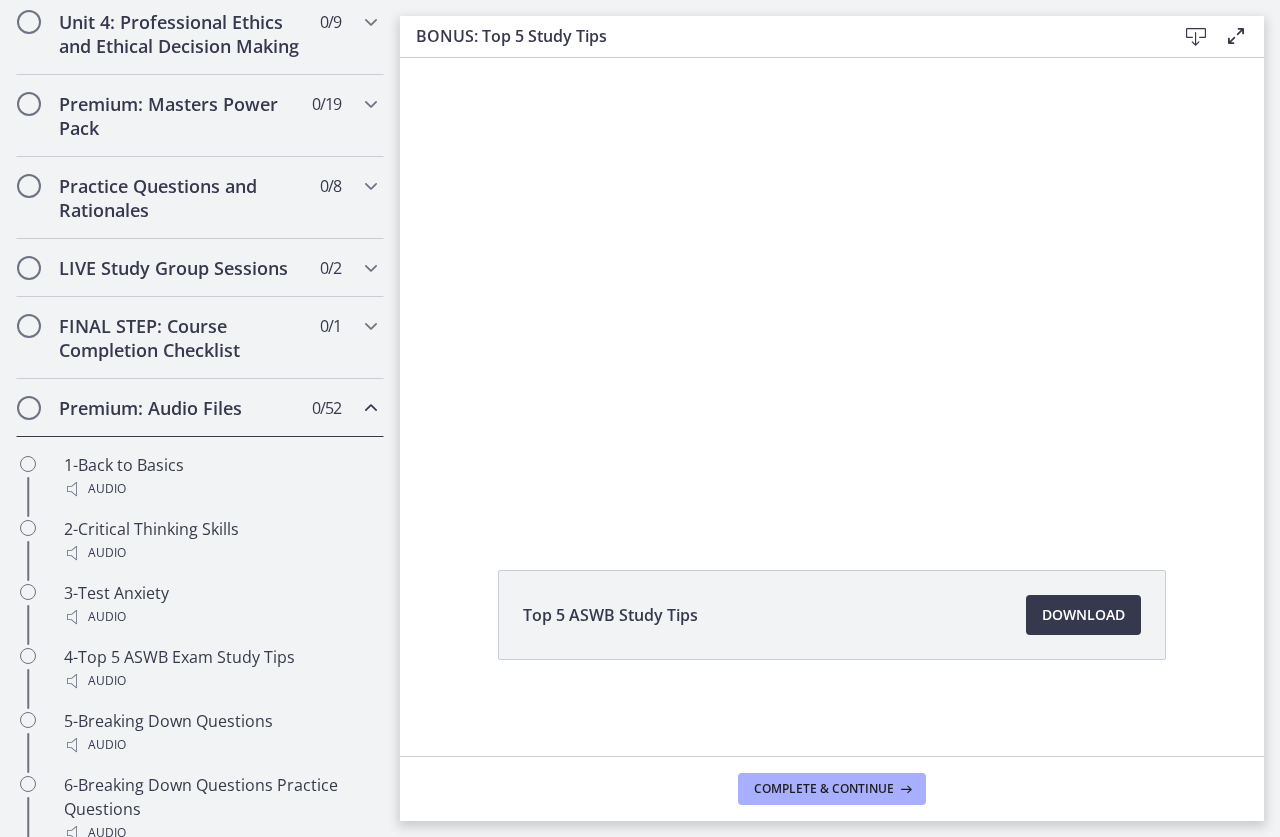 click at bounding box center (371, 408) 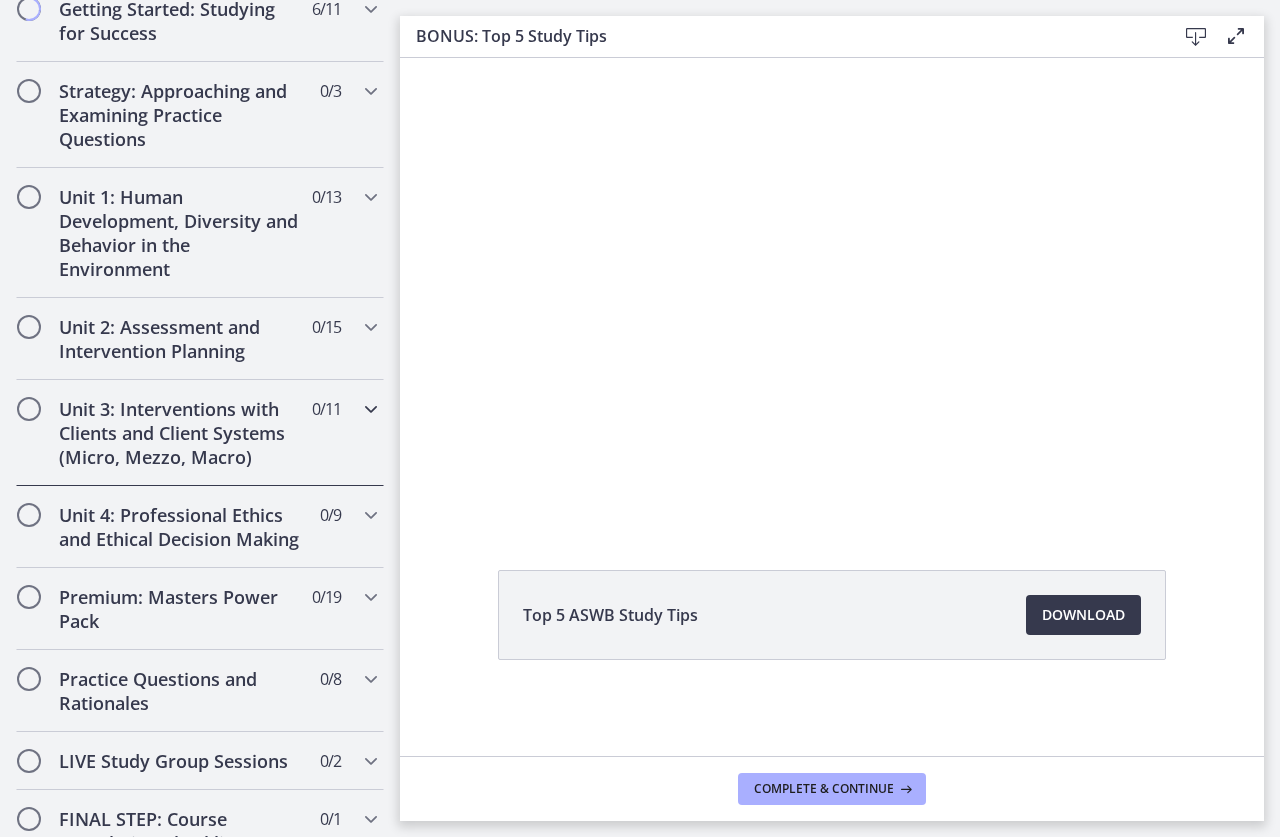scroll, scrollTop: 394, scrollLeft: 0, axis: vertical 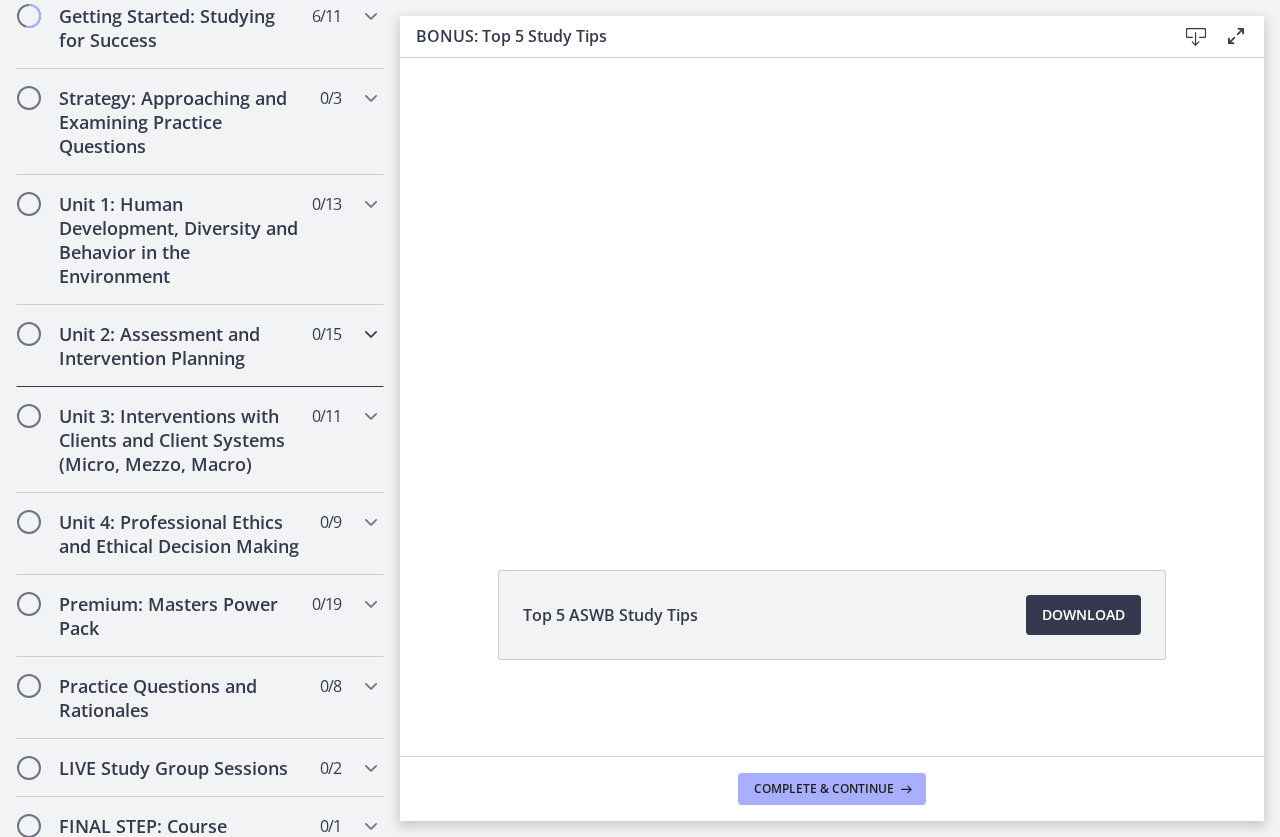 click at bounding box center [371, 334] 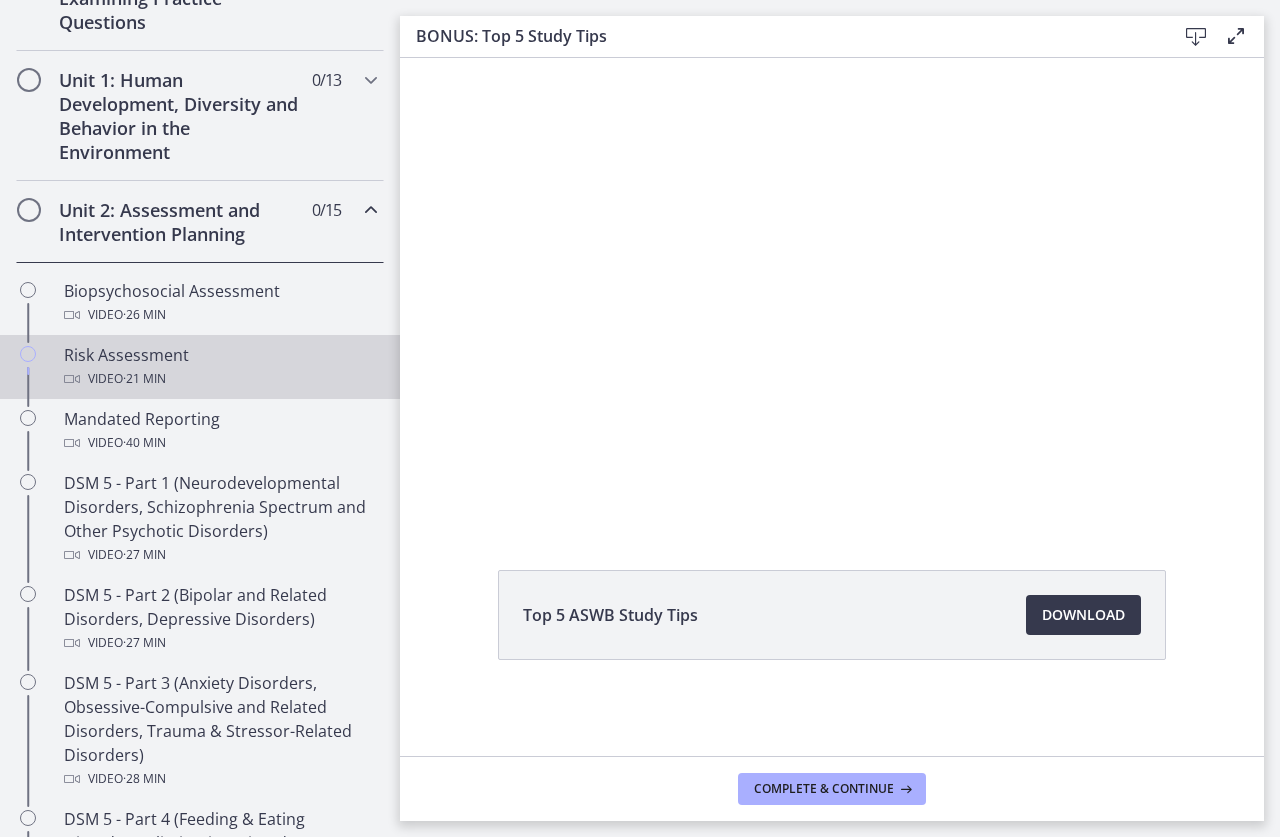 scroll, scrollTop: 494, scrollLeft: 0, axis: vertical 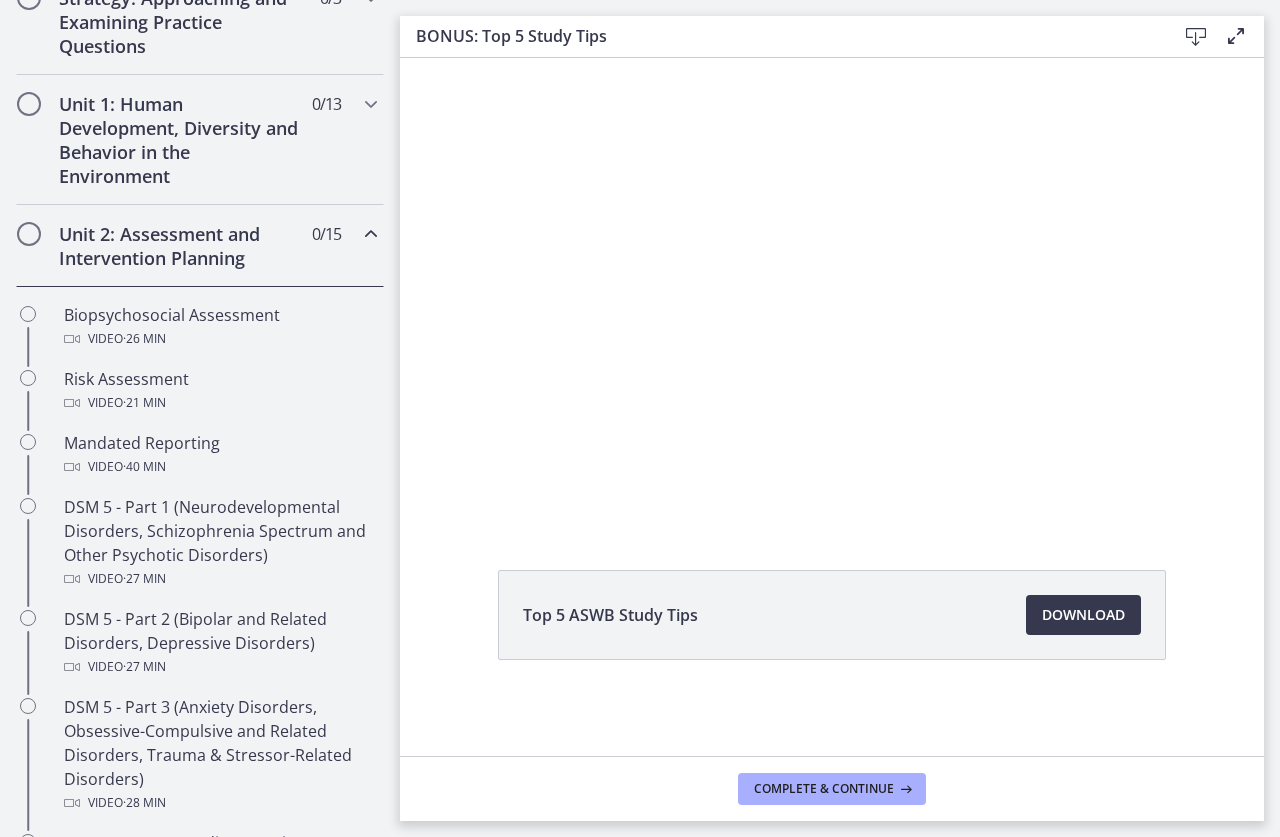 click at bounding box center [371, 234] 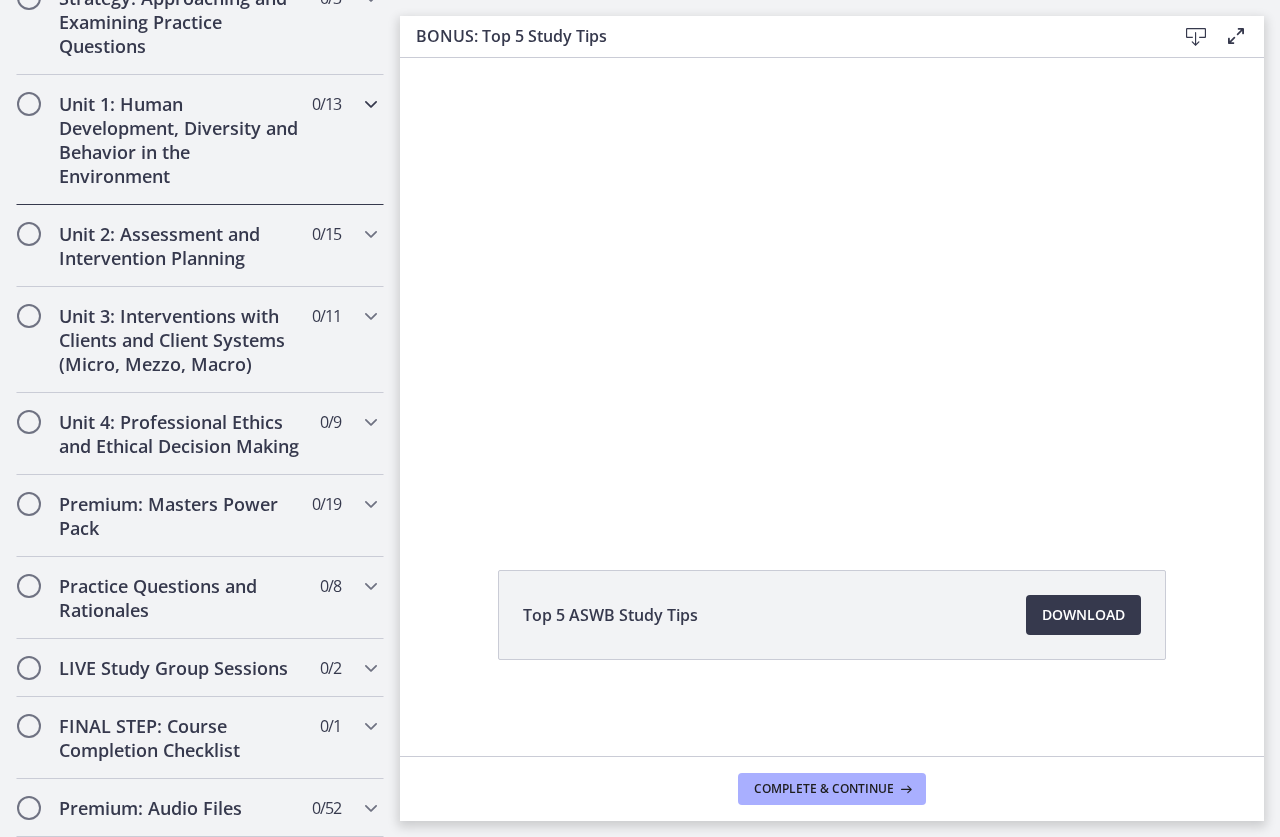 click on "Unit 1: Human Development, Diversity and Behavior in the Environment
0  /  13
Completed" at bounding box center (200, 140) 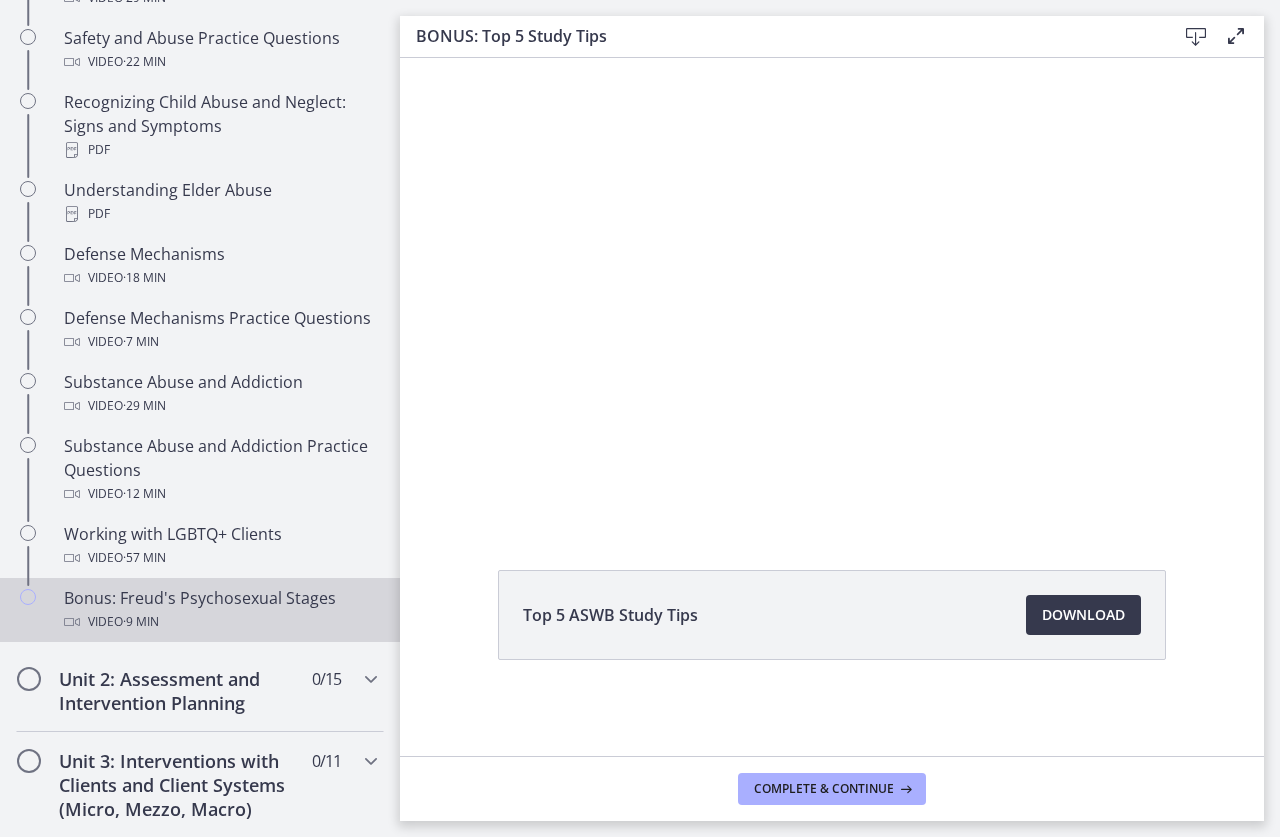 scroll, scrollTop: 994, scrollLeft: 0, axis: vertical 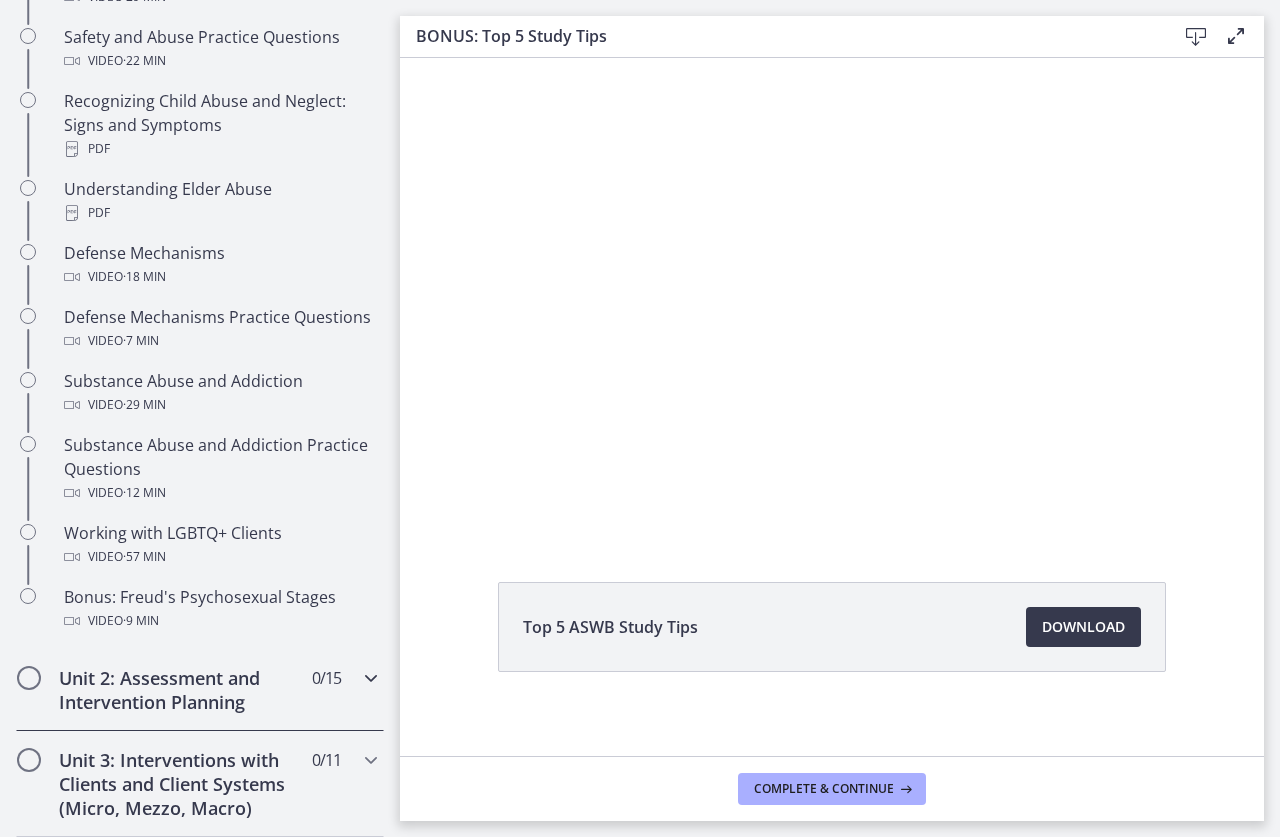 click at bounding box center (371, 678) 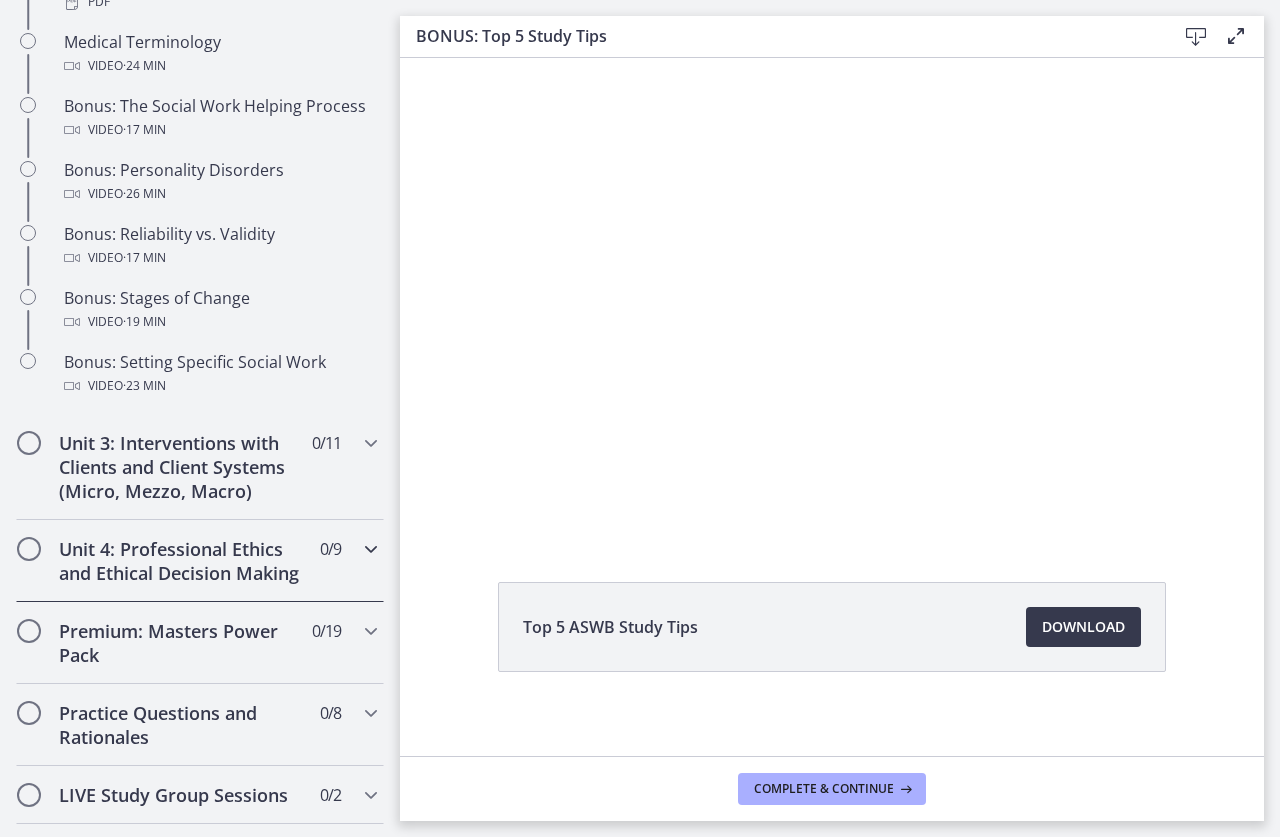 scroll, scrollTop: 1594, scrollLeft: 0, axis: vertical 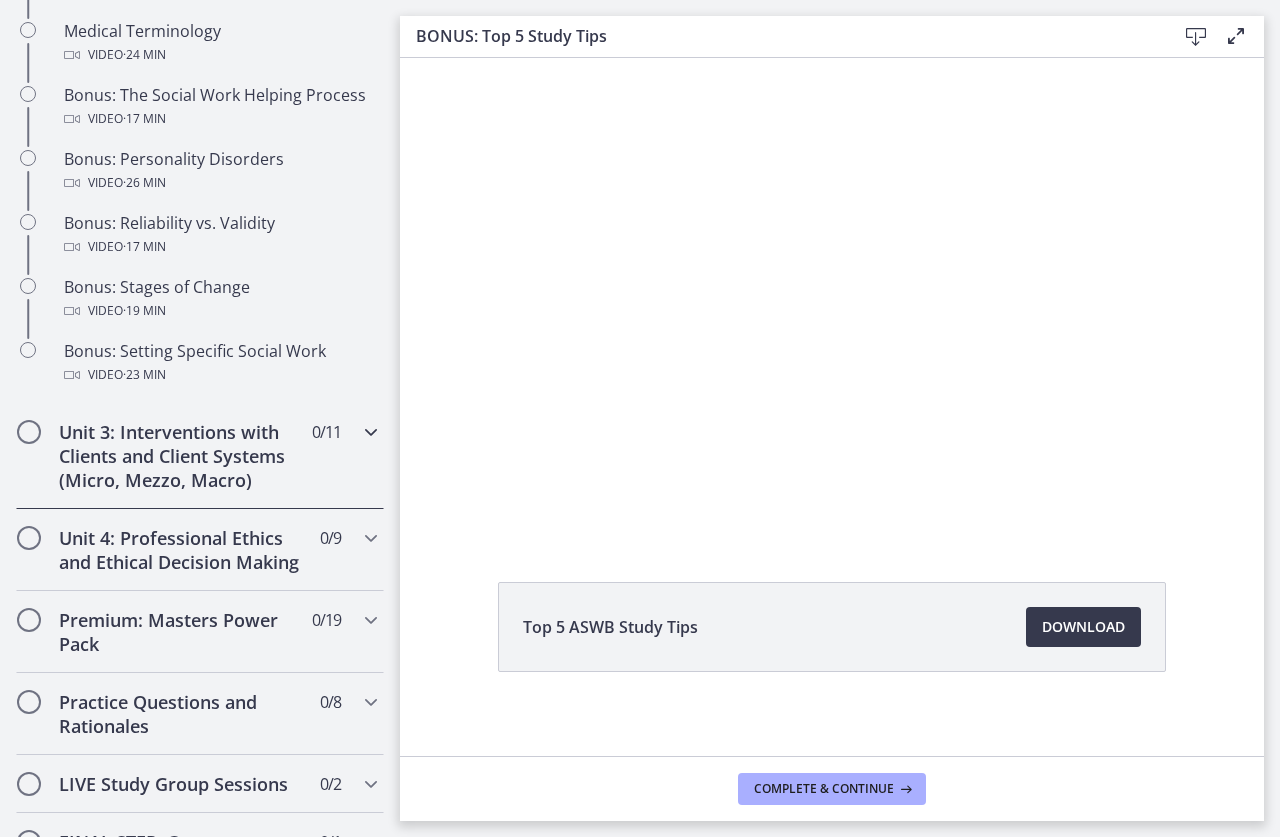 click at bounding box center [371, 432] 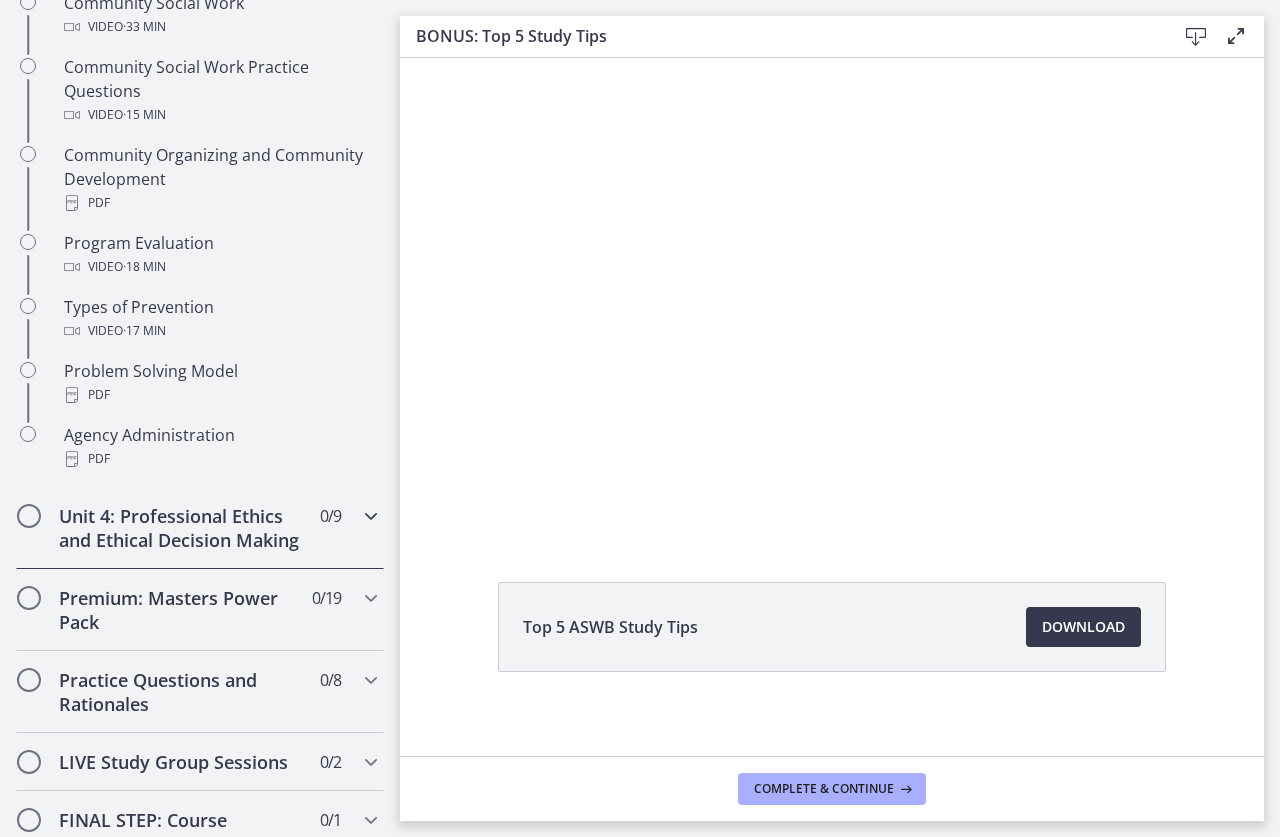 scroll, scrollTop: 1194, scrollLeft: 0, axis: vertical 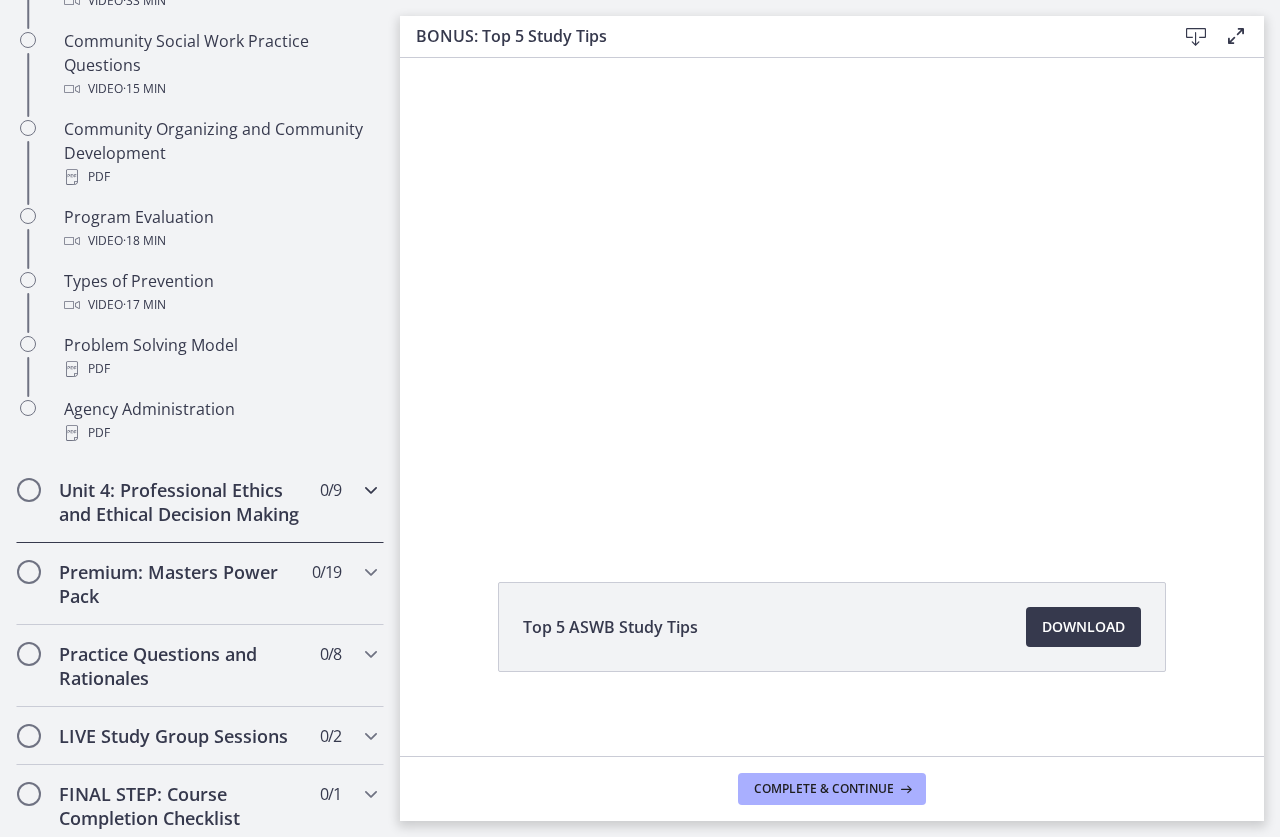 click at bounding box center (371, 490) 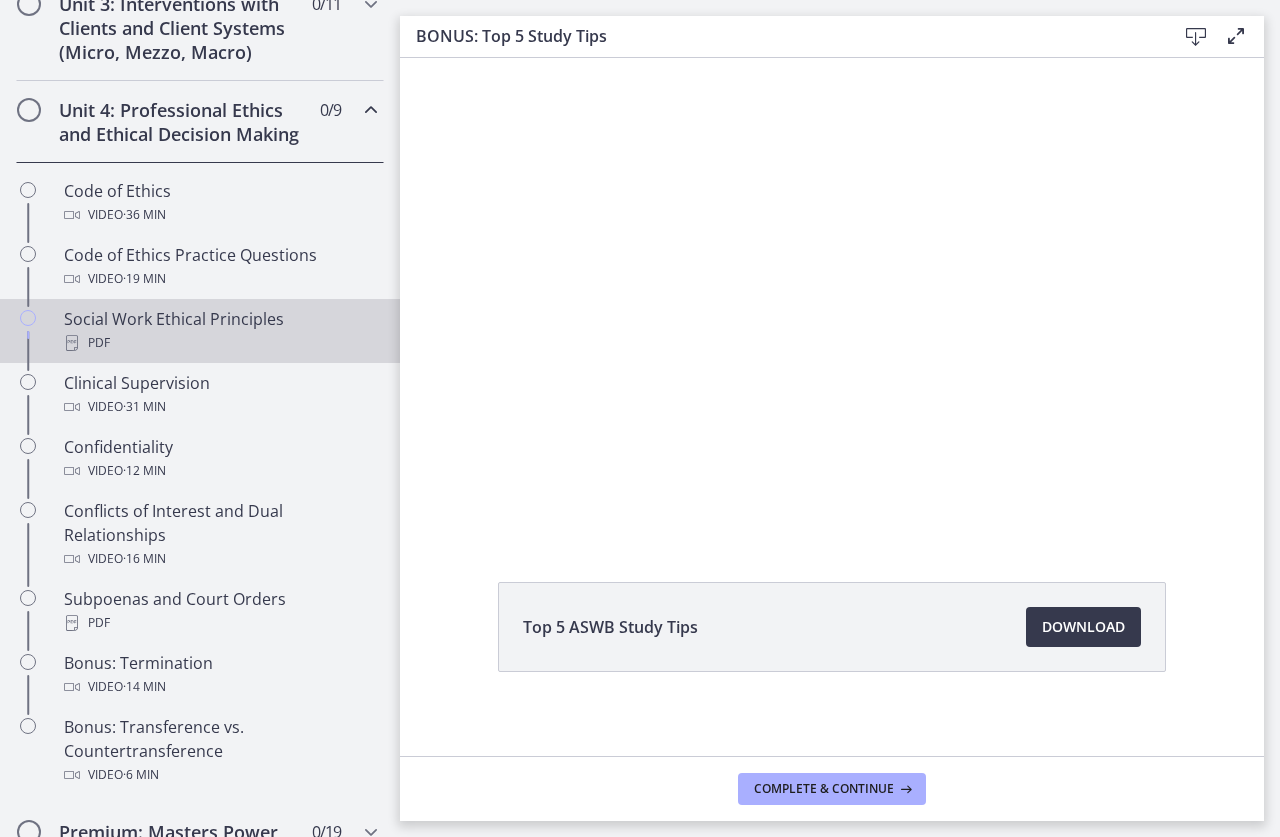 scroll, scrollTop: 794, scrollLeft: 0, axis: vertical 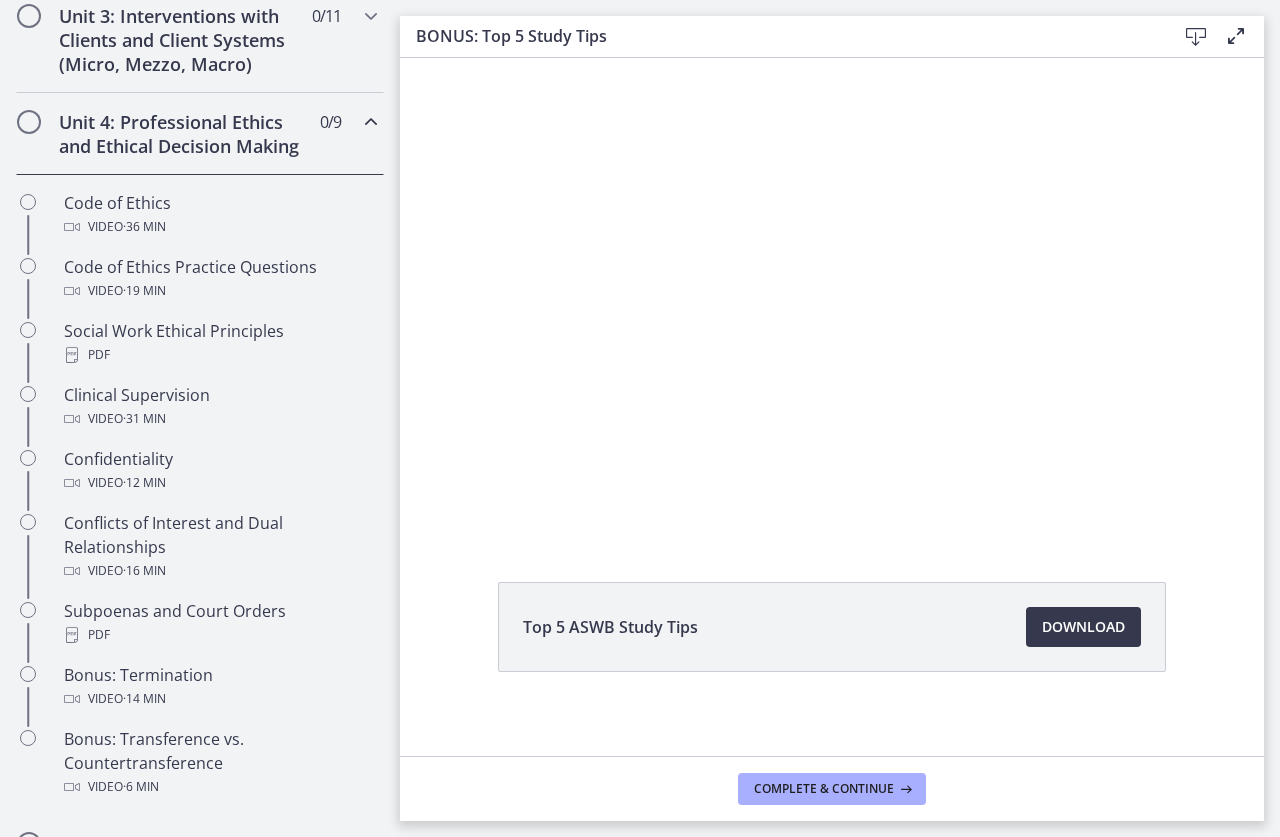 click on "Unit 4: Professional Ethics and Ethical Decision Making" at bounding box center (181, 134) 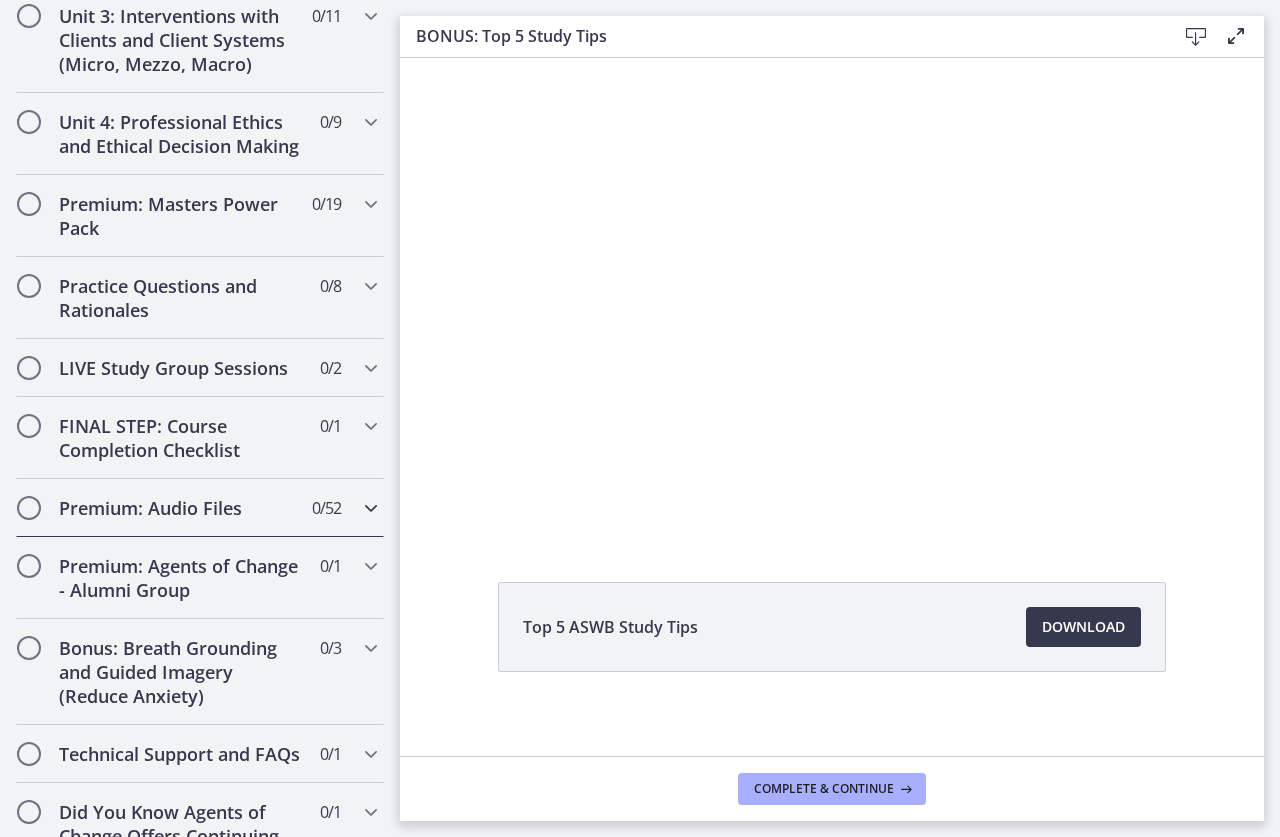 click at bounding box center [371, 508] 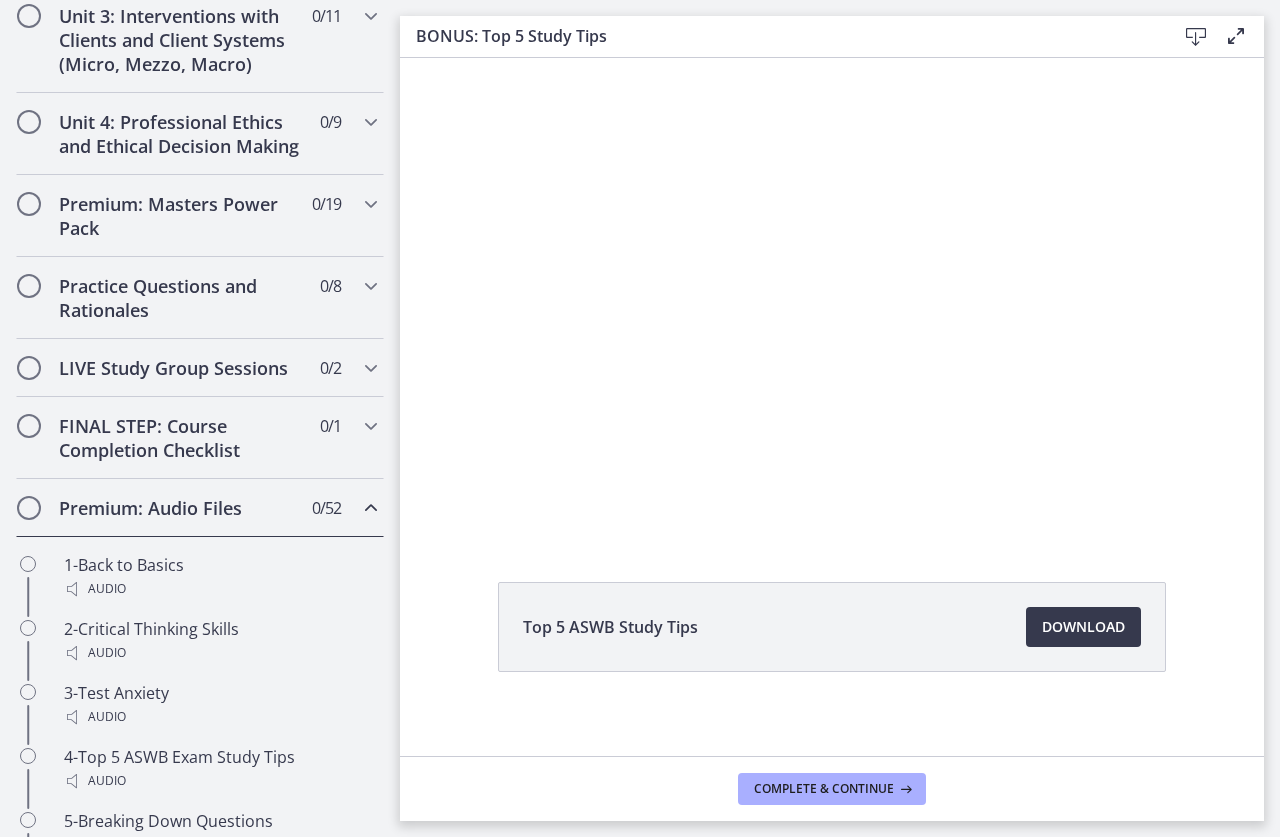 click at bounding box center [371, 508] 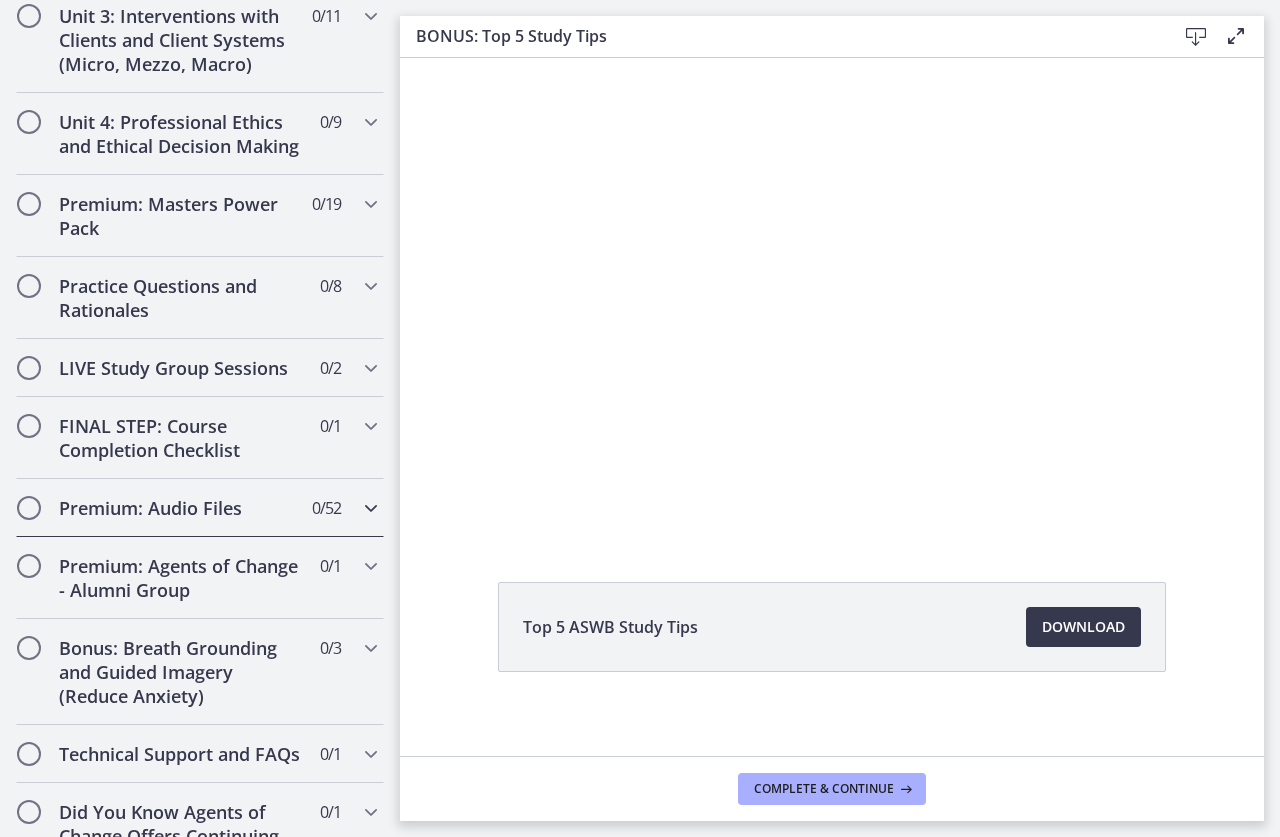 click at bounding box center (371, 508) 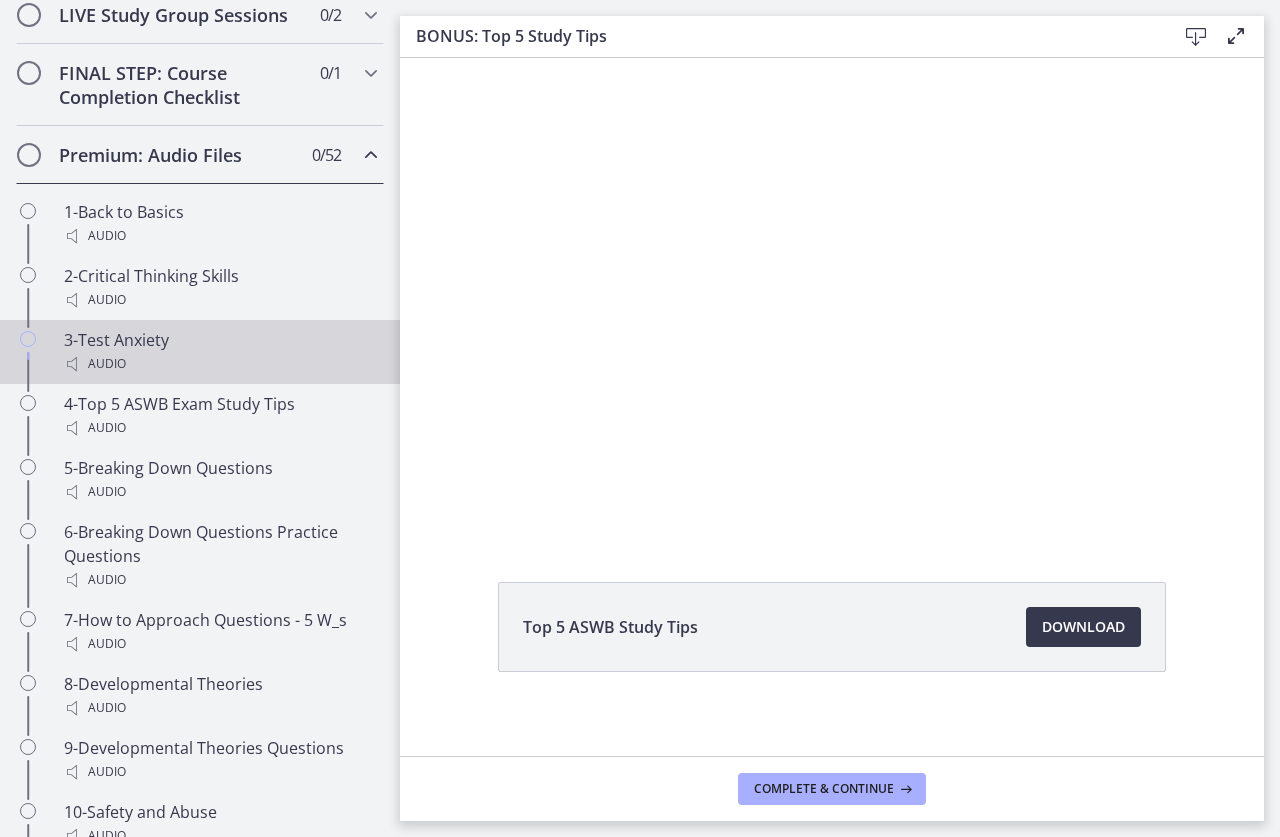 scroll, scrollTop: 894, scrollLeft: 0, axis: vertical 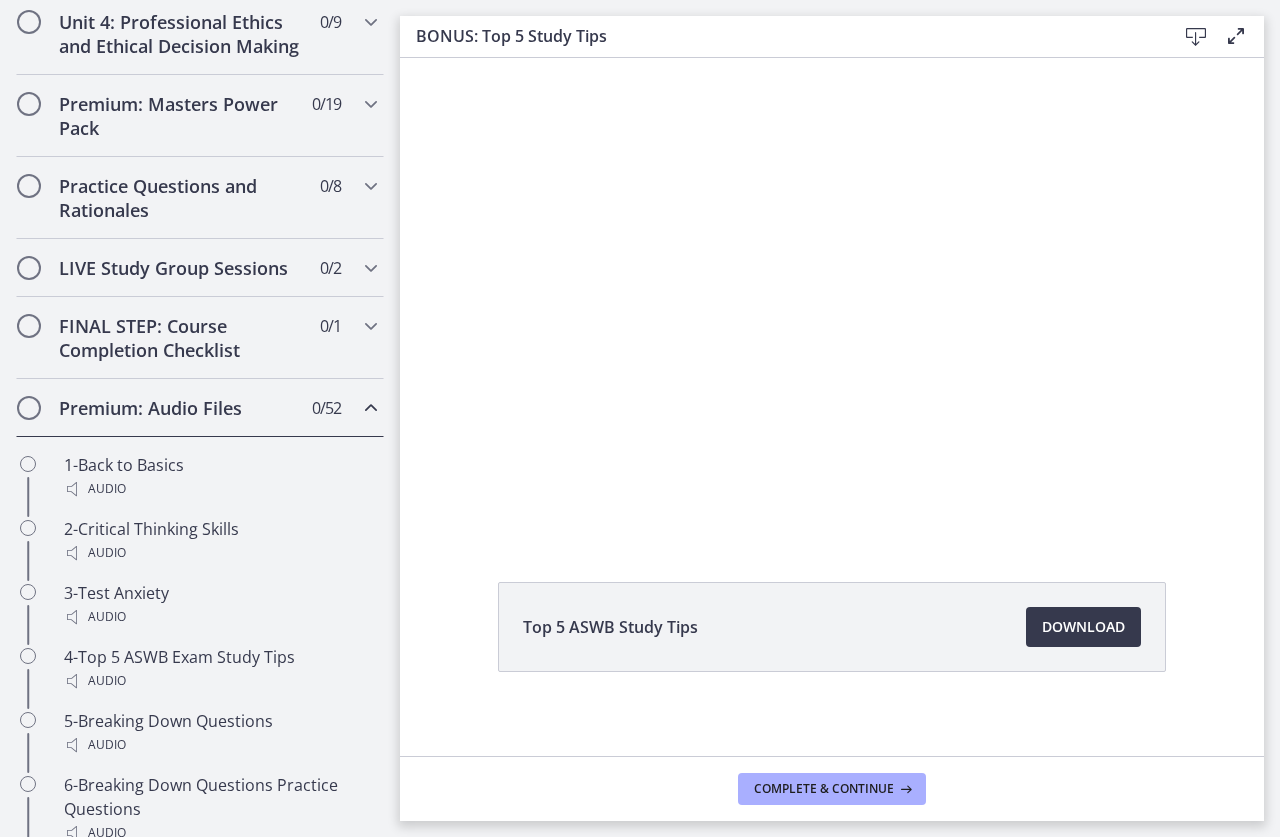 click at bounding box center [371, 408] 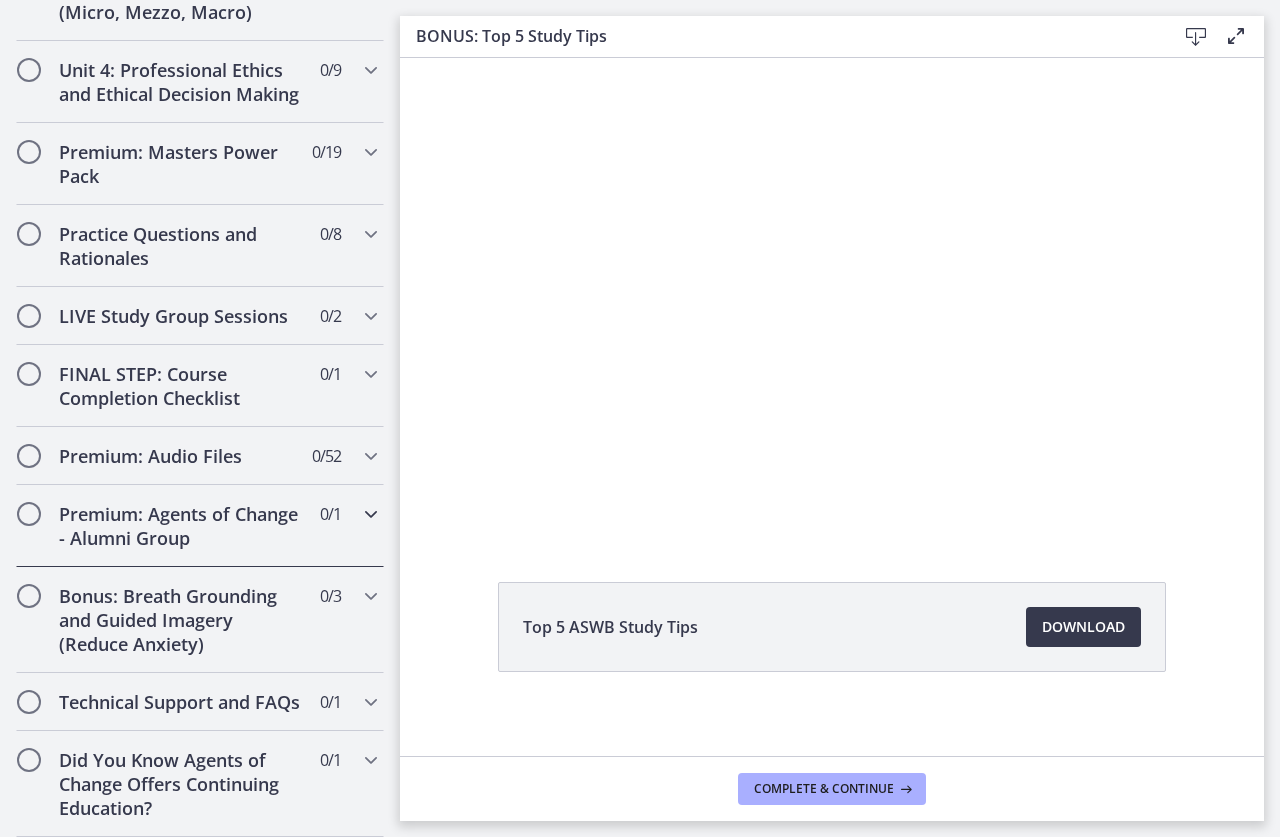 click on "Premium: Agents of Change - Alumni Group
0  /  1
Completed" at bounding box center [200, 526] 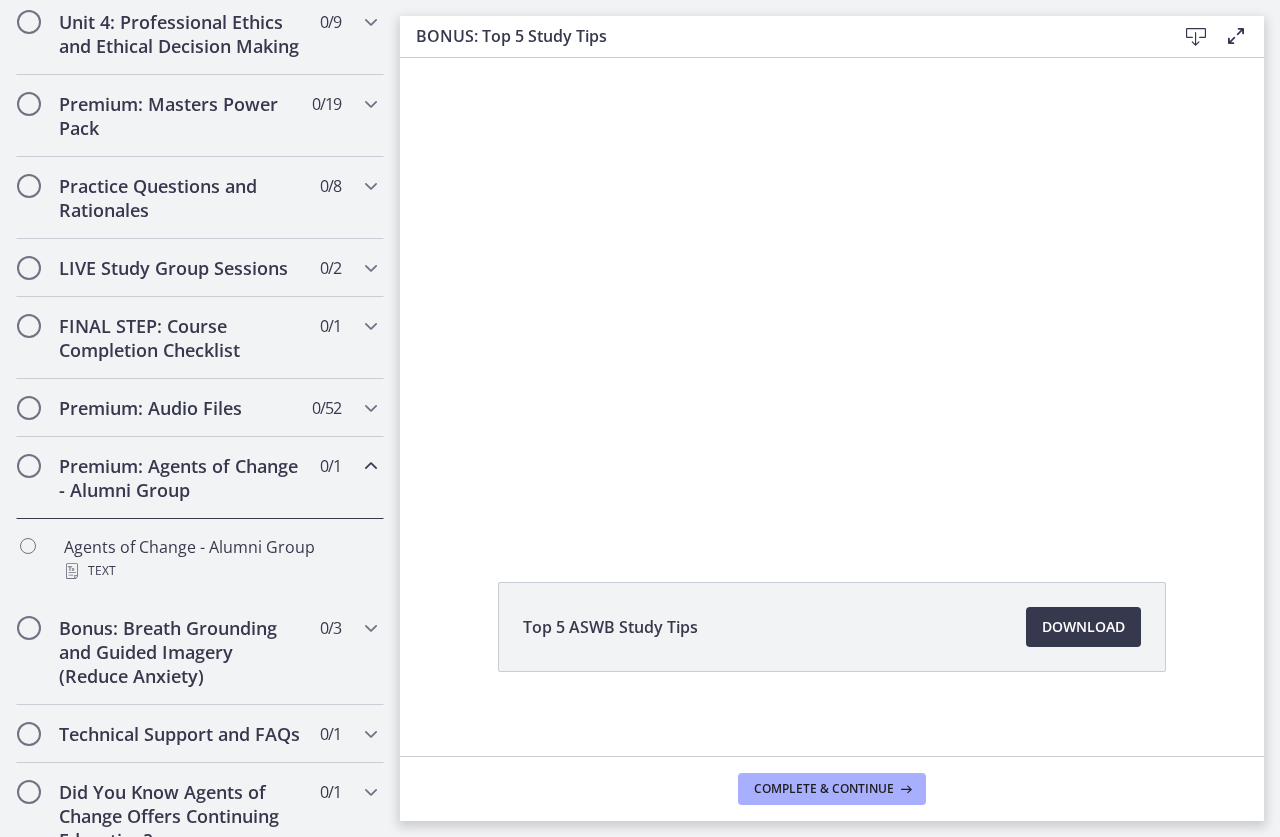 click at bounding box center (371, 466) 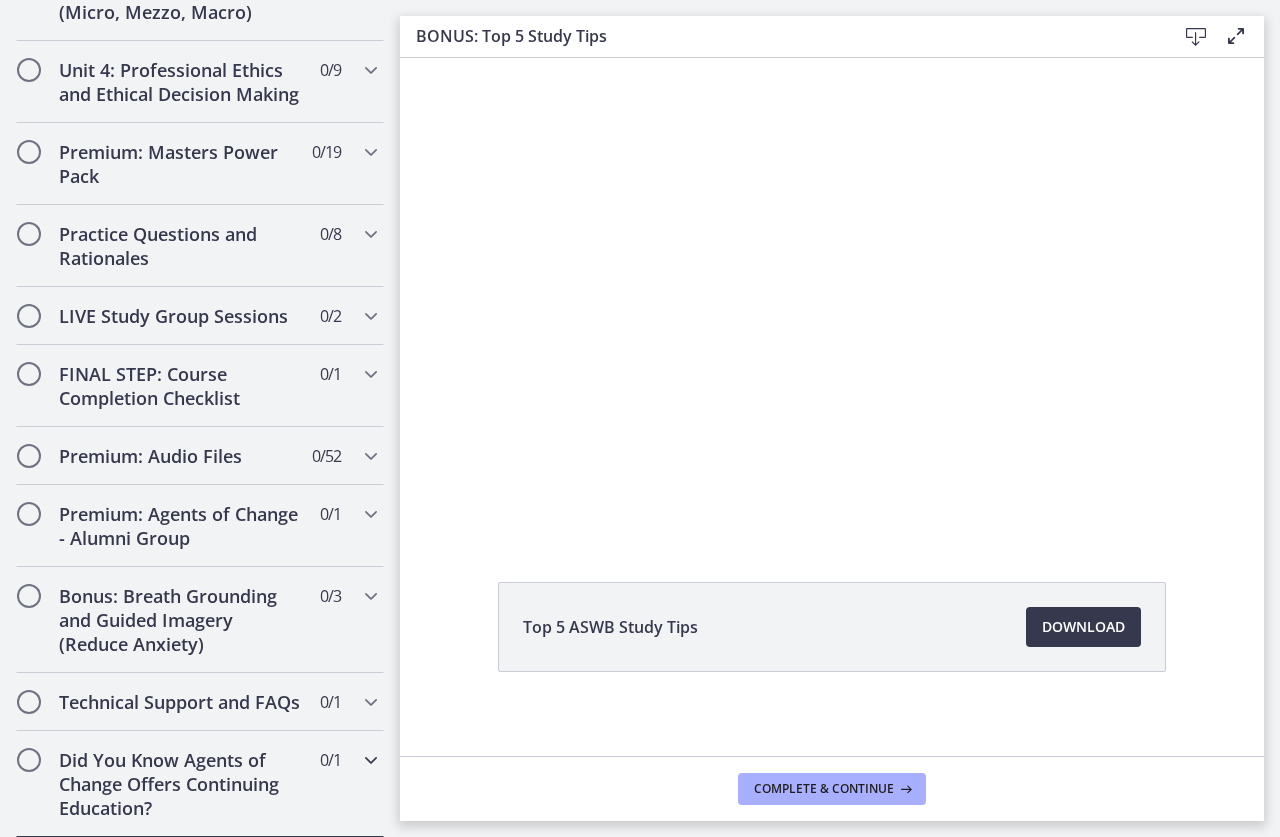 click at bounding box center (371, 760) 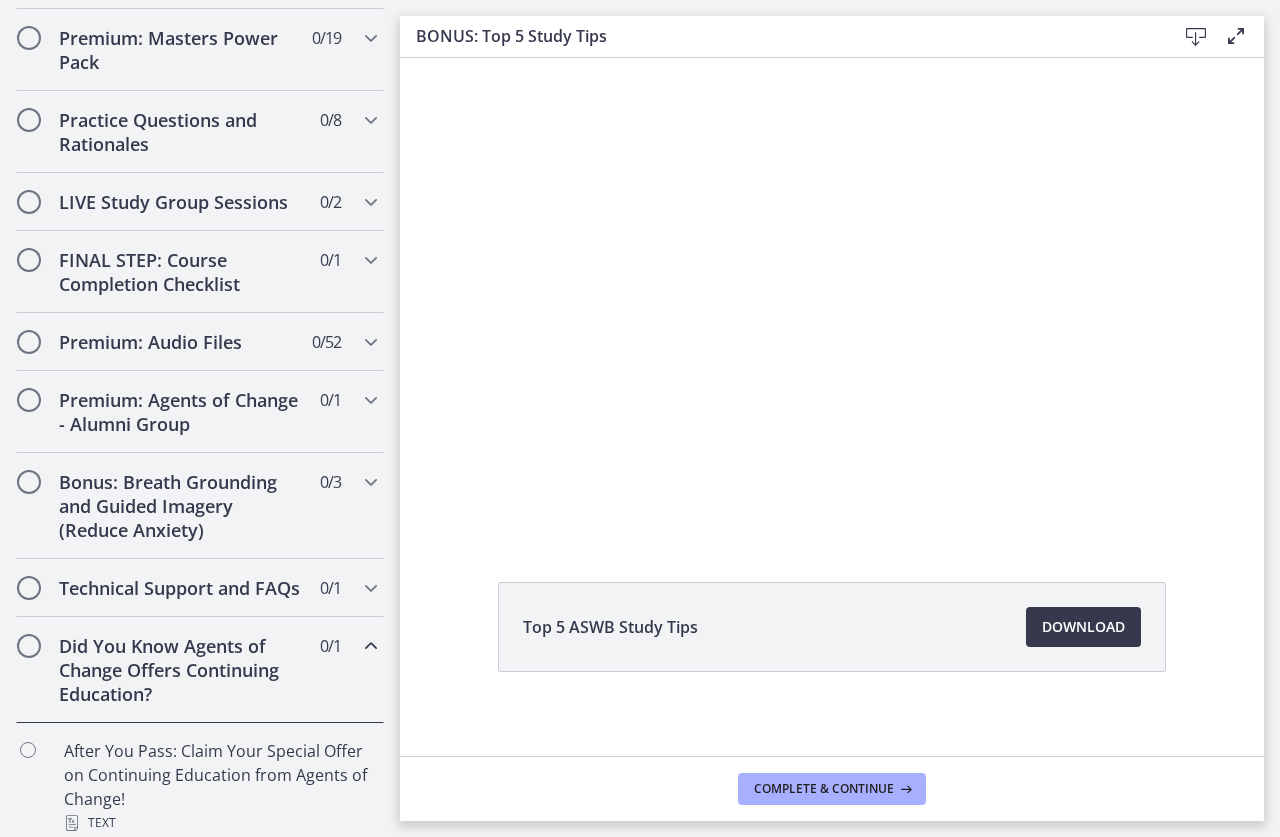 scroll, scrollTop: 1022, scrollLeft: 0, axis: vertical 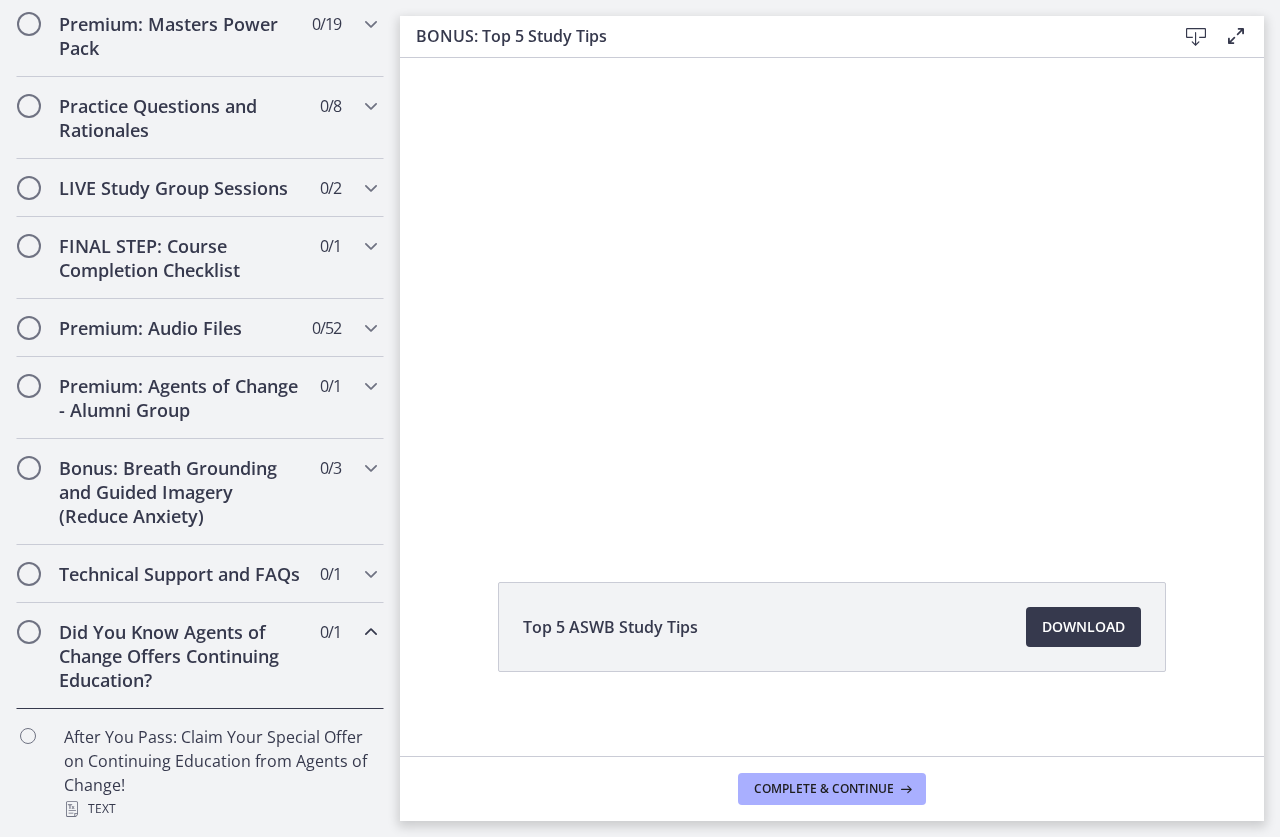 click on "Did You Know Agents of Change Offers Continuing Education?
0  /  1
Completed" at bounding box center [200, 656] 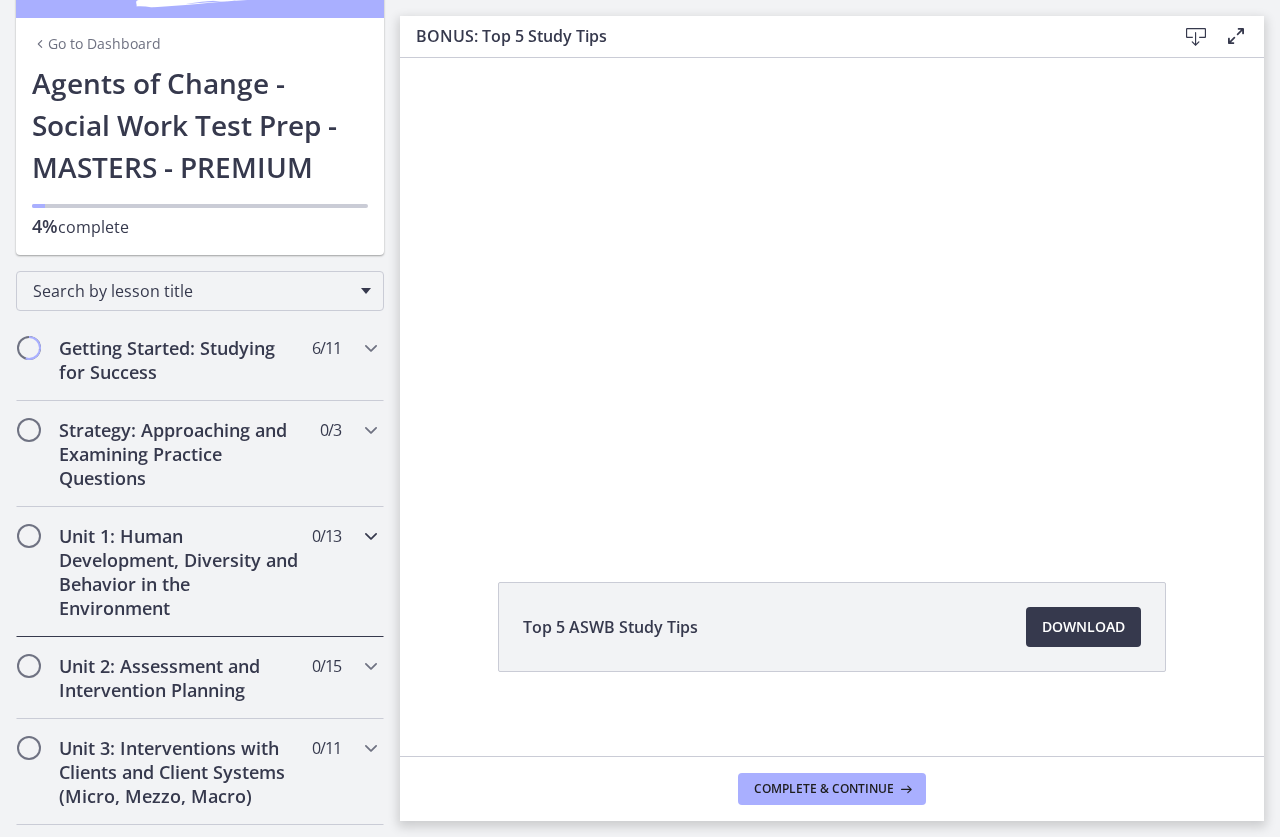 scroll, scrollTop: 0, scrollLeft: 0, axis: both 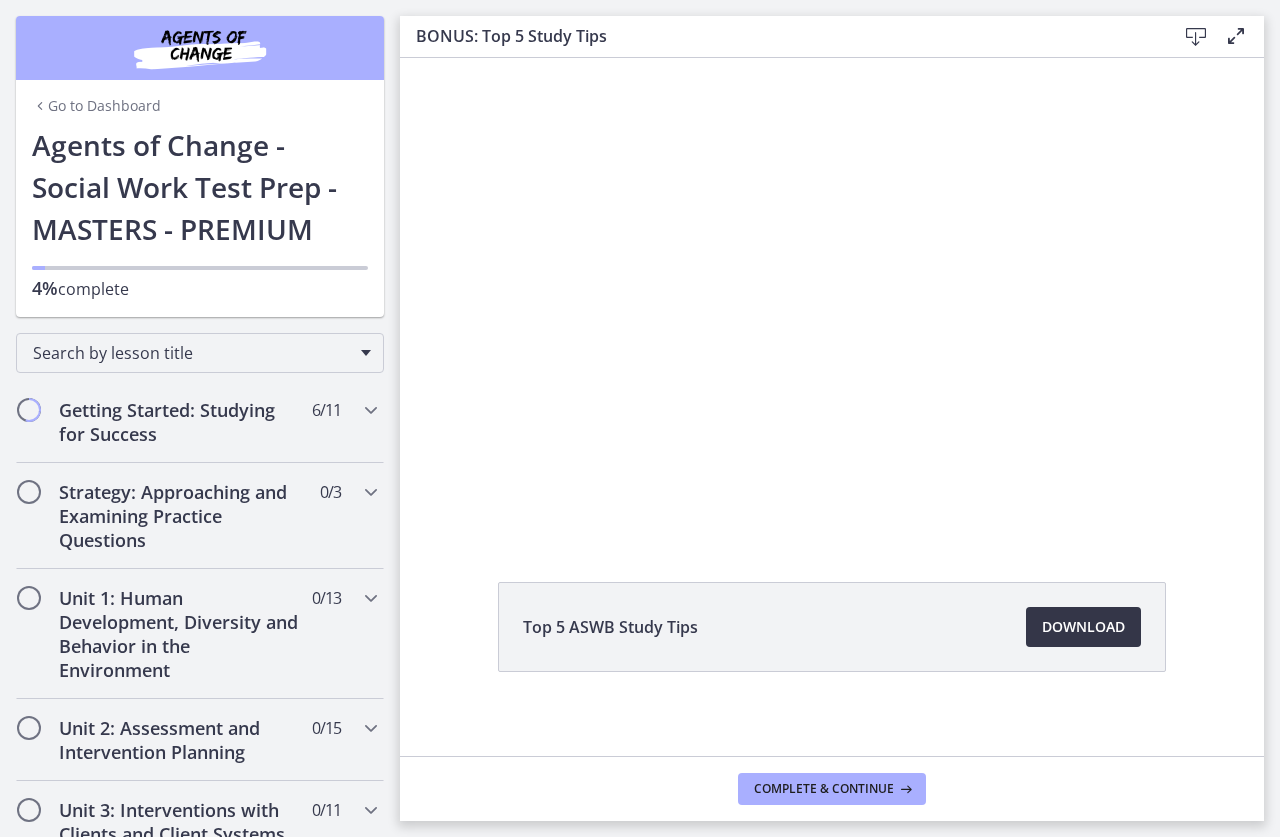 click on "Download
Opens in a new window" at bounding box center (1083, 627) 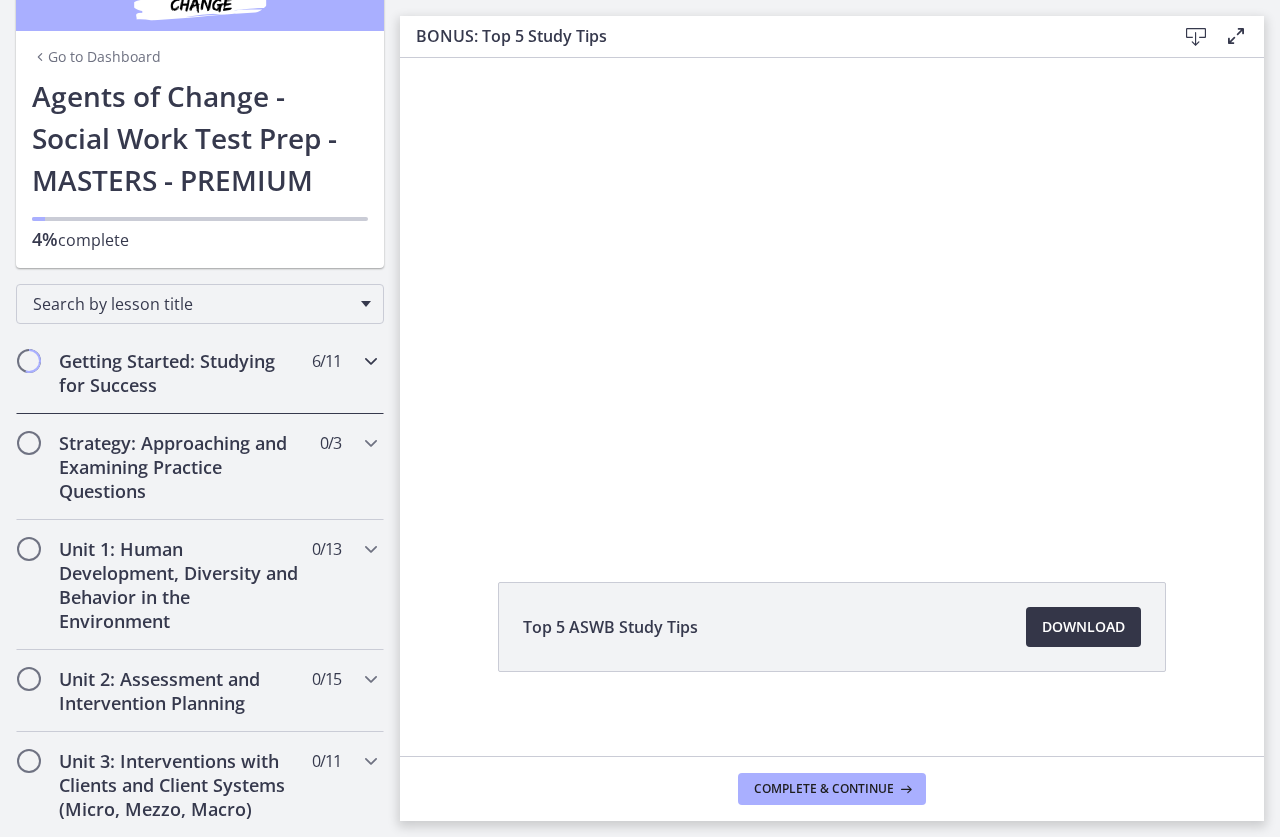 scroll, scrollTop: 0, scrollLeft: 0, axis: both 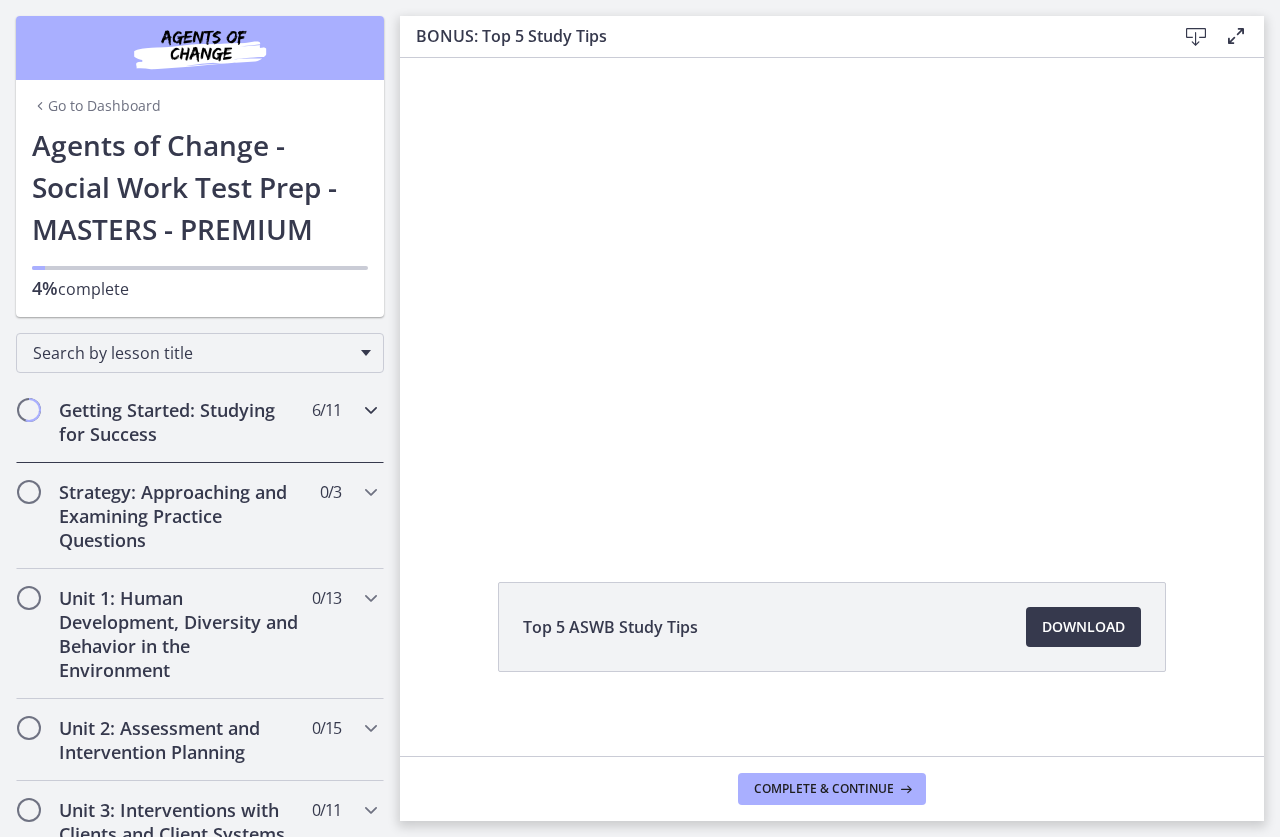 click at bounding box center (371, 410) 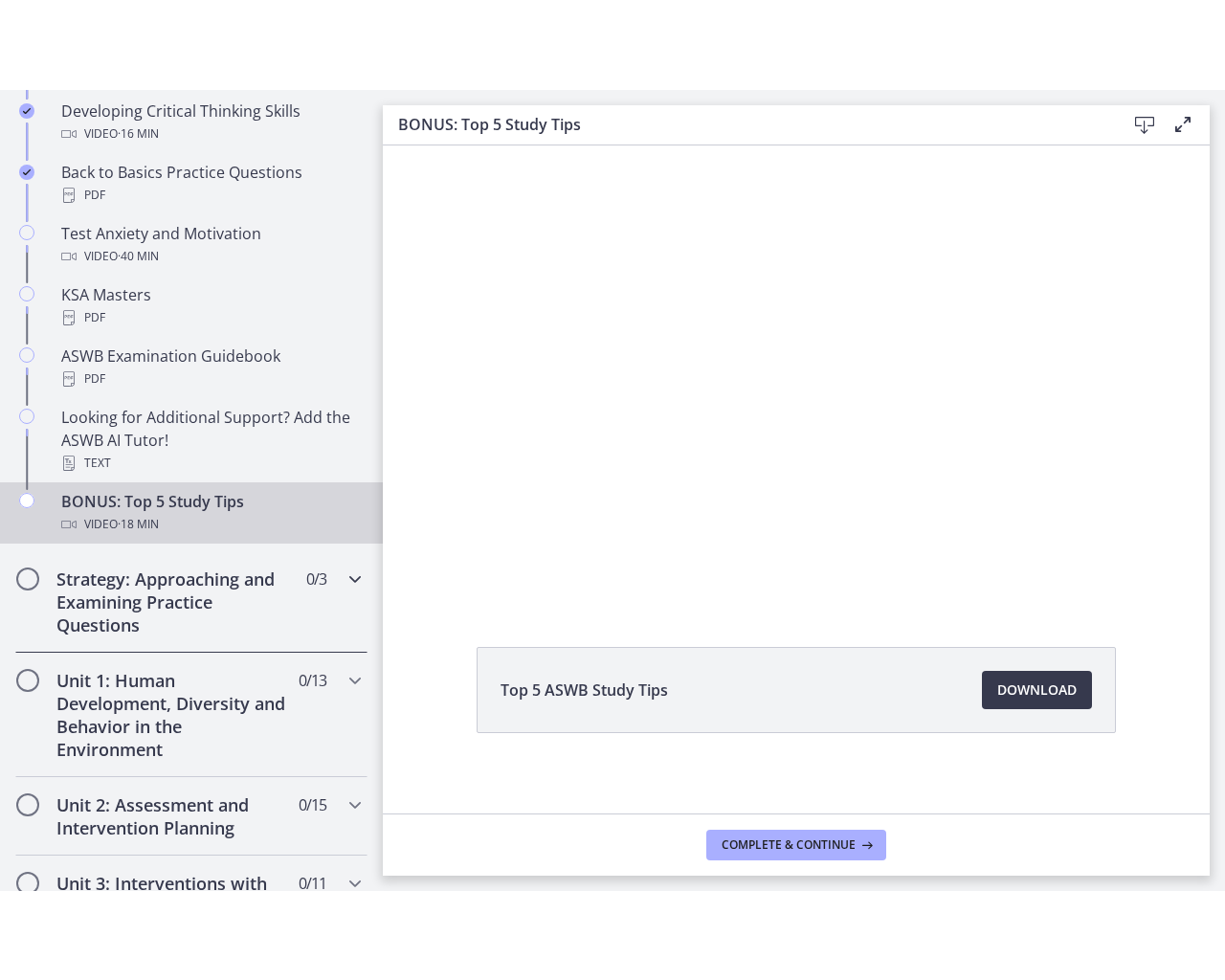 scroll, scrollTop: 766, scrollLeft: 0, axis: vertical 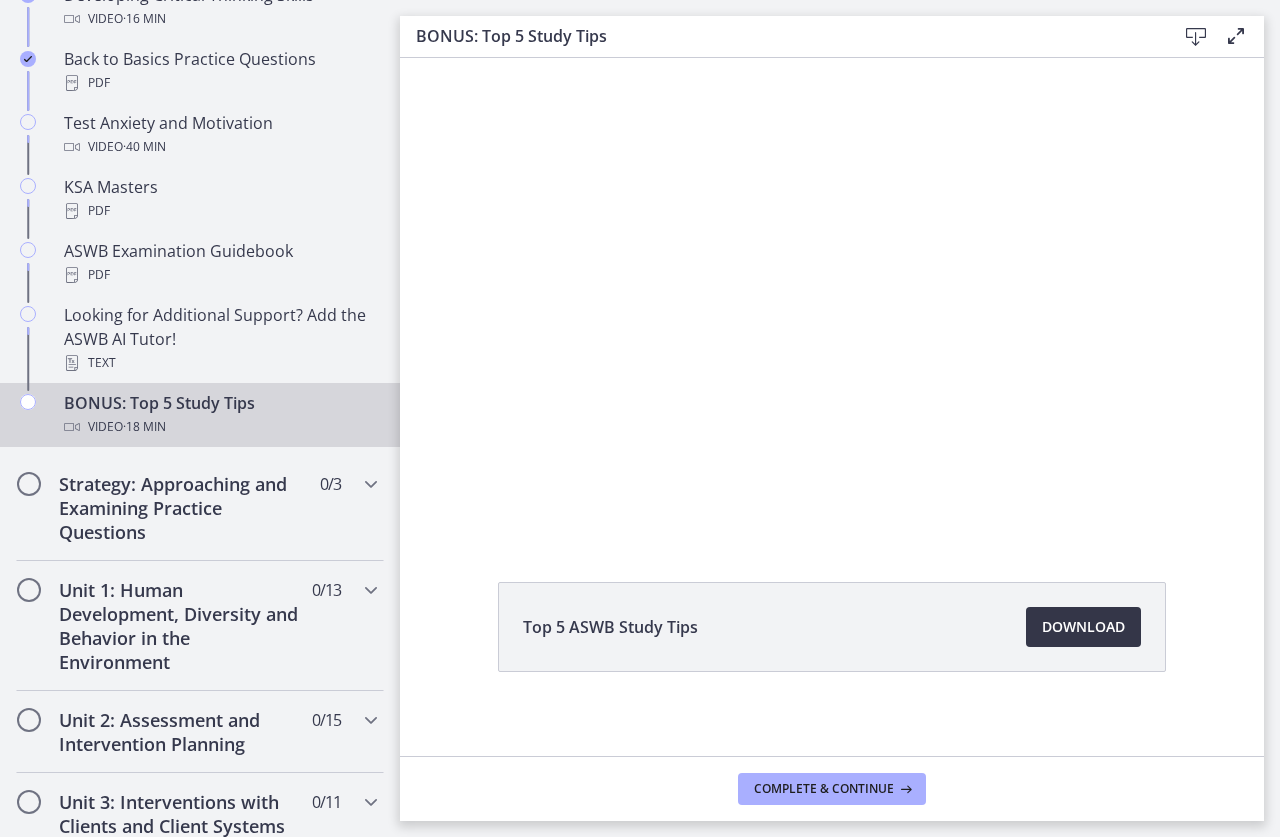 click on "Download
Opens in a new window" at bounding box center [1083, 627] 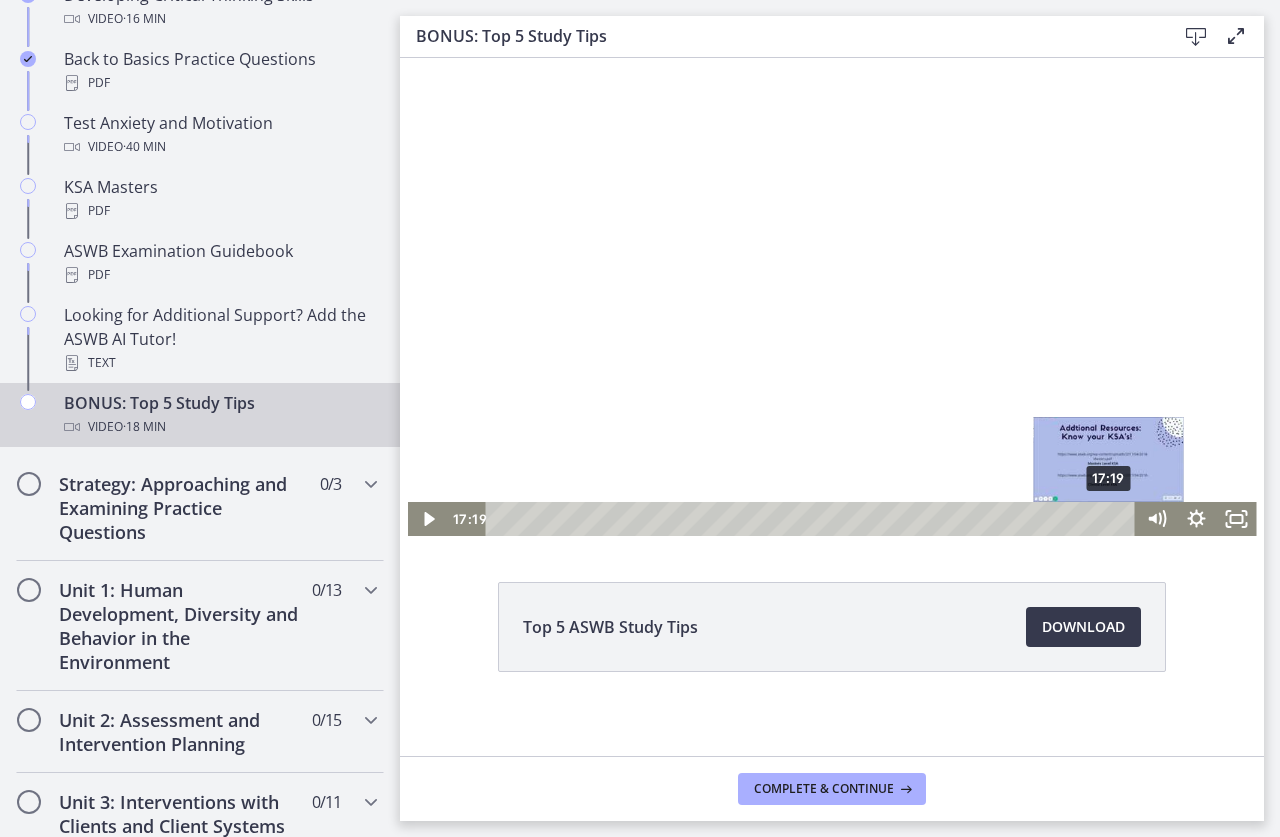 drag, startPoint x: 493, startPoint y: 520, endPoint x: 1103, endPoint y: 514, distance: 610.0295 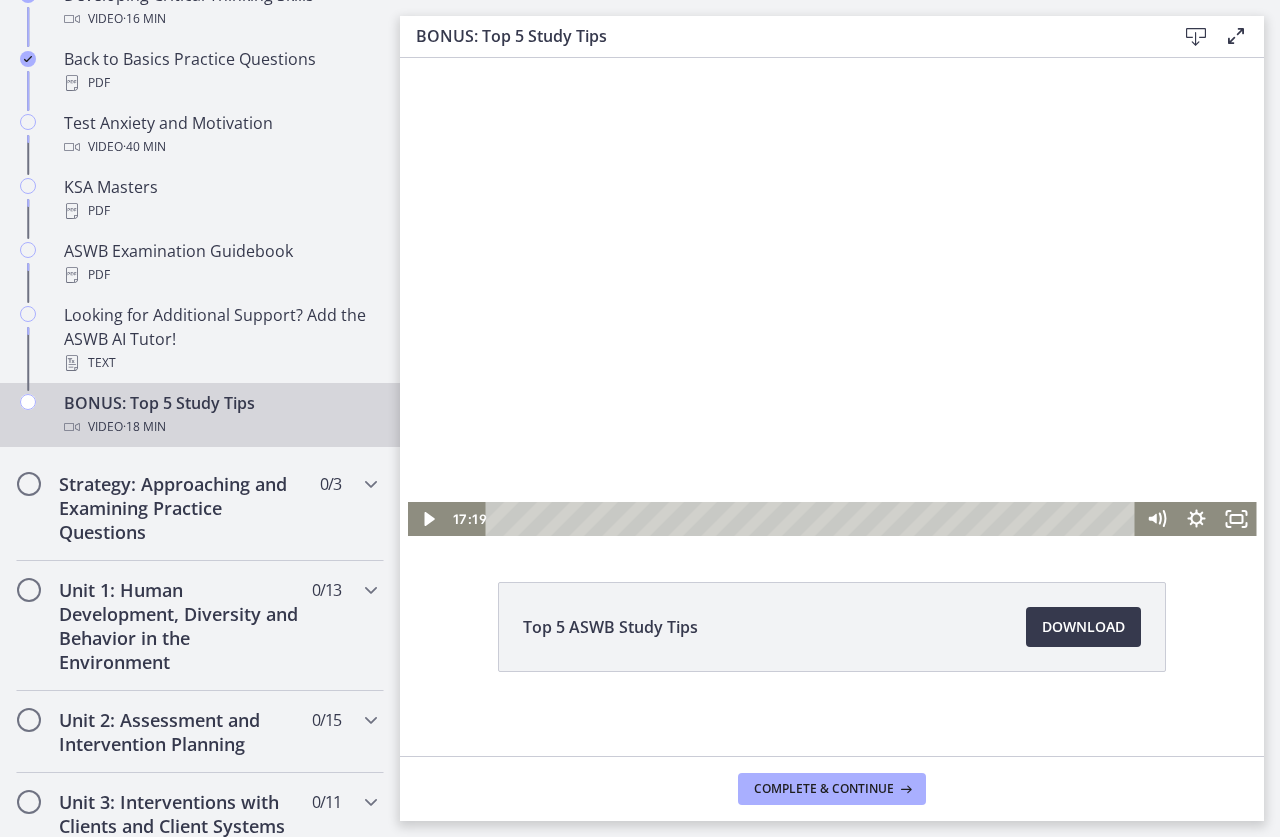 drag, startPoint x: 911, startPoint y: 286, endPoint x: 872, endPoint y: 287, distance: 39.012817 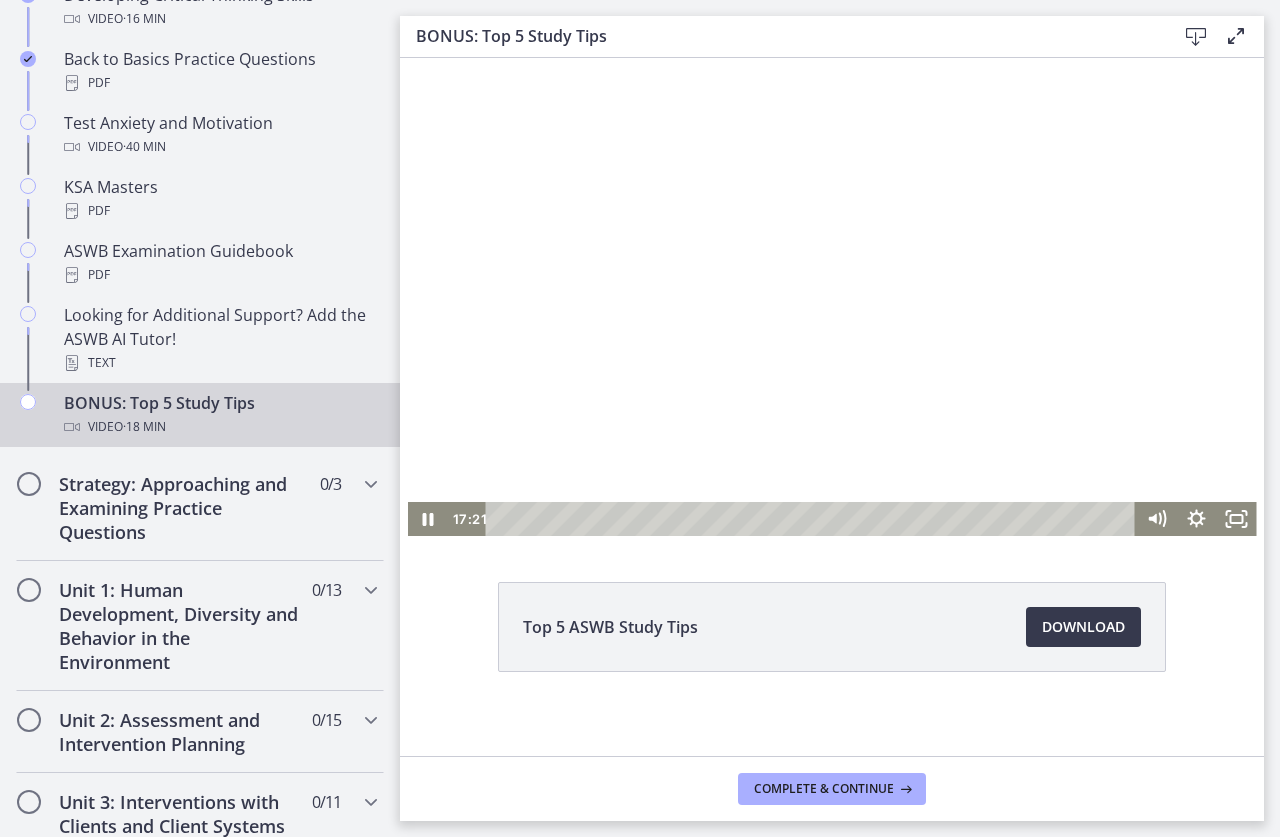 click at bounding box center [832, 297] 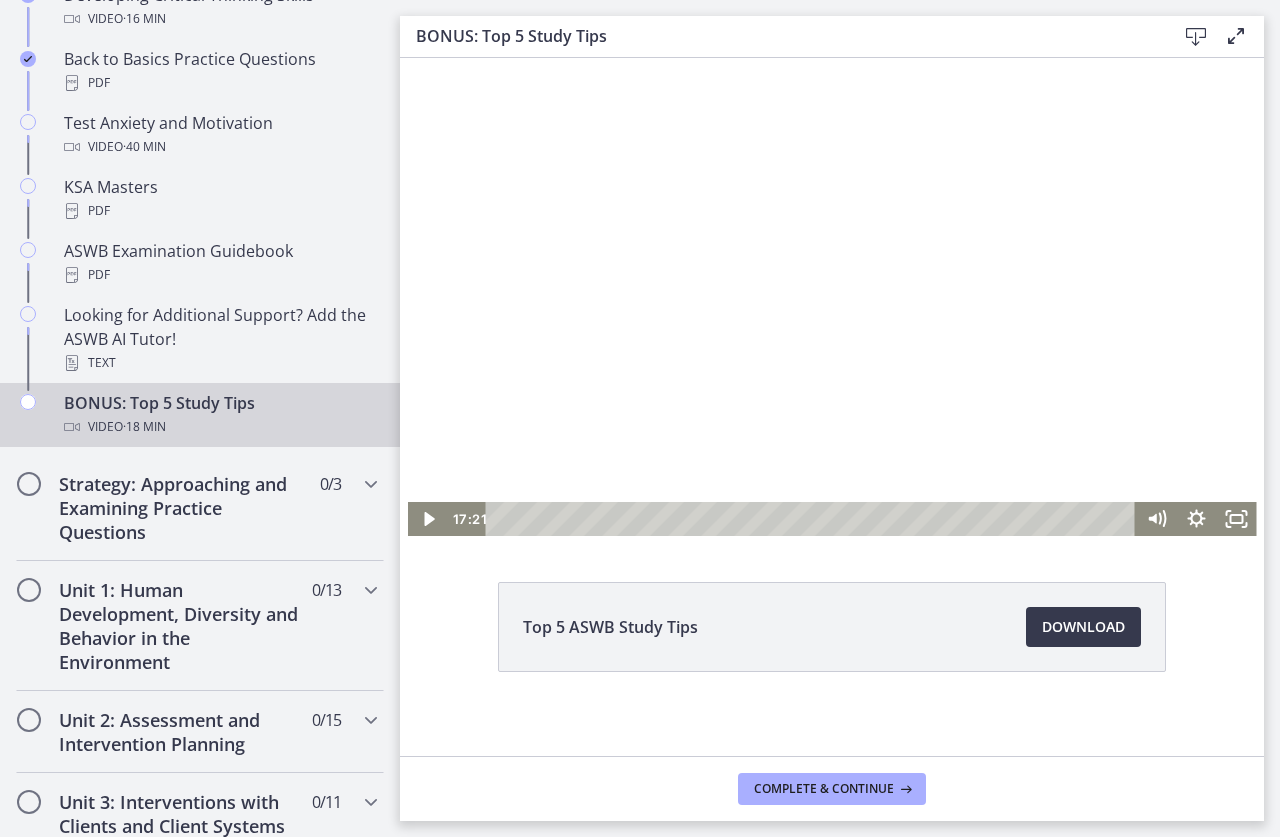 drag, startPoint x: 852, startPoint y: 290, endPoint x: 925, endPoint y: 463, distance: 187.77113 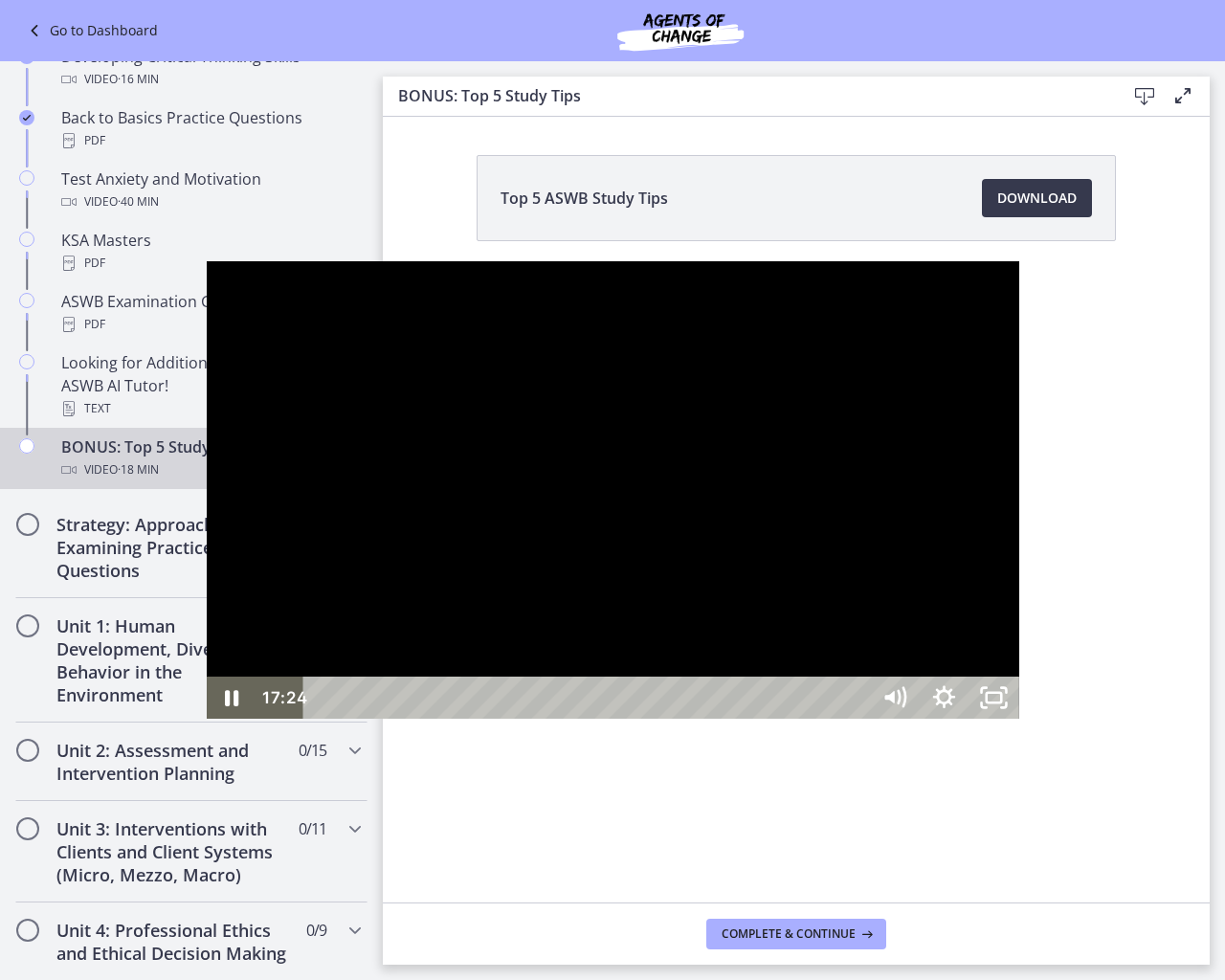 drag, startPoint x: 198, startPoint y: 441, endPoint x: 663, endPoint y: 485, distance: 467.0771 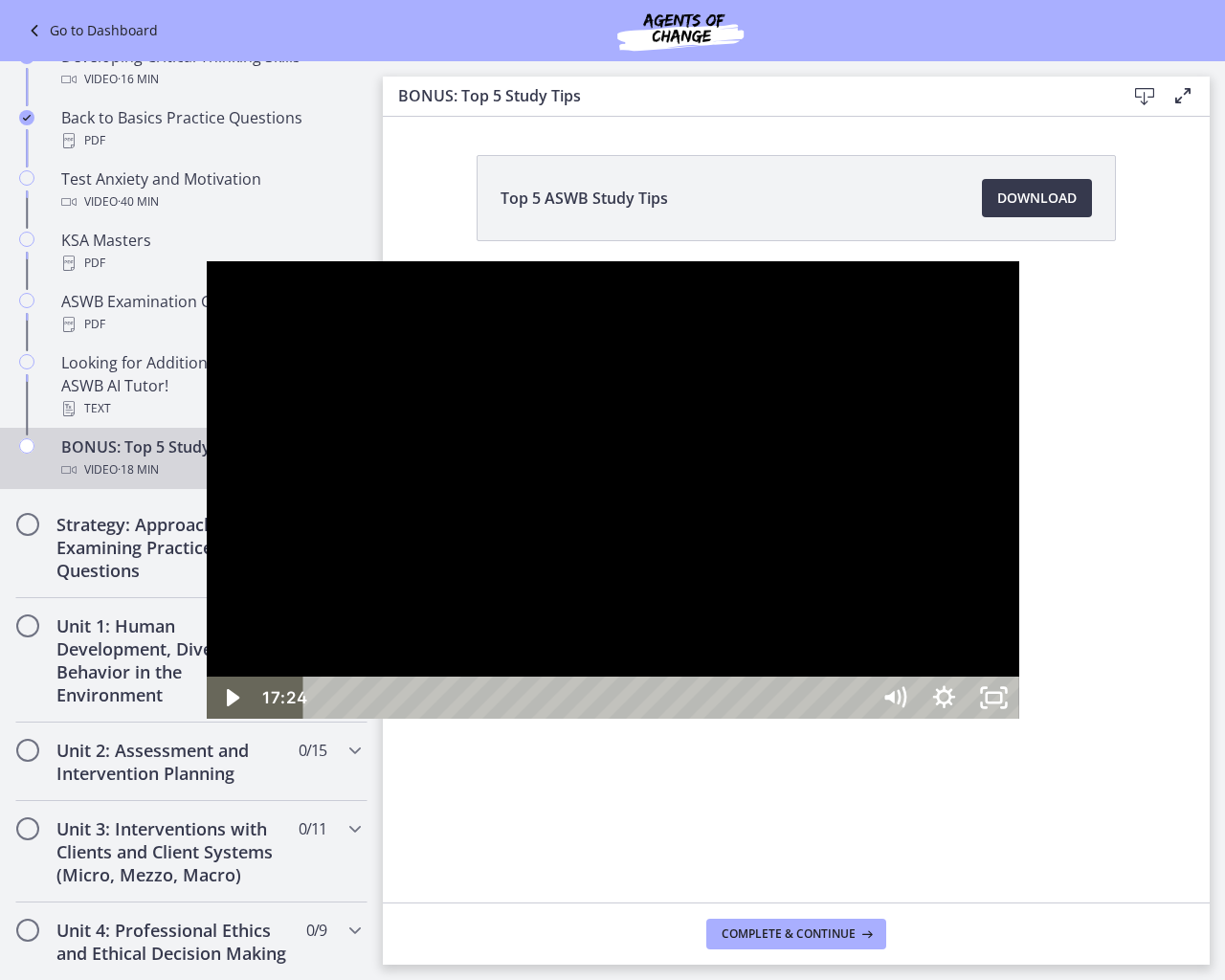 click at bounding box center (612, 490) 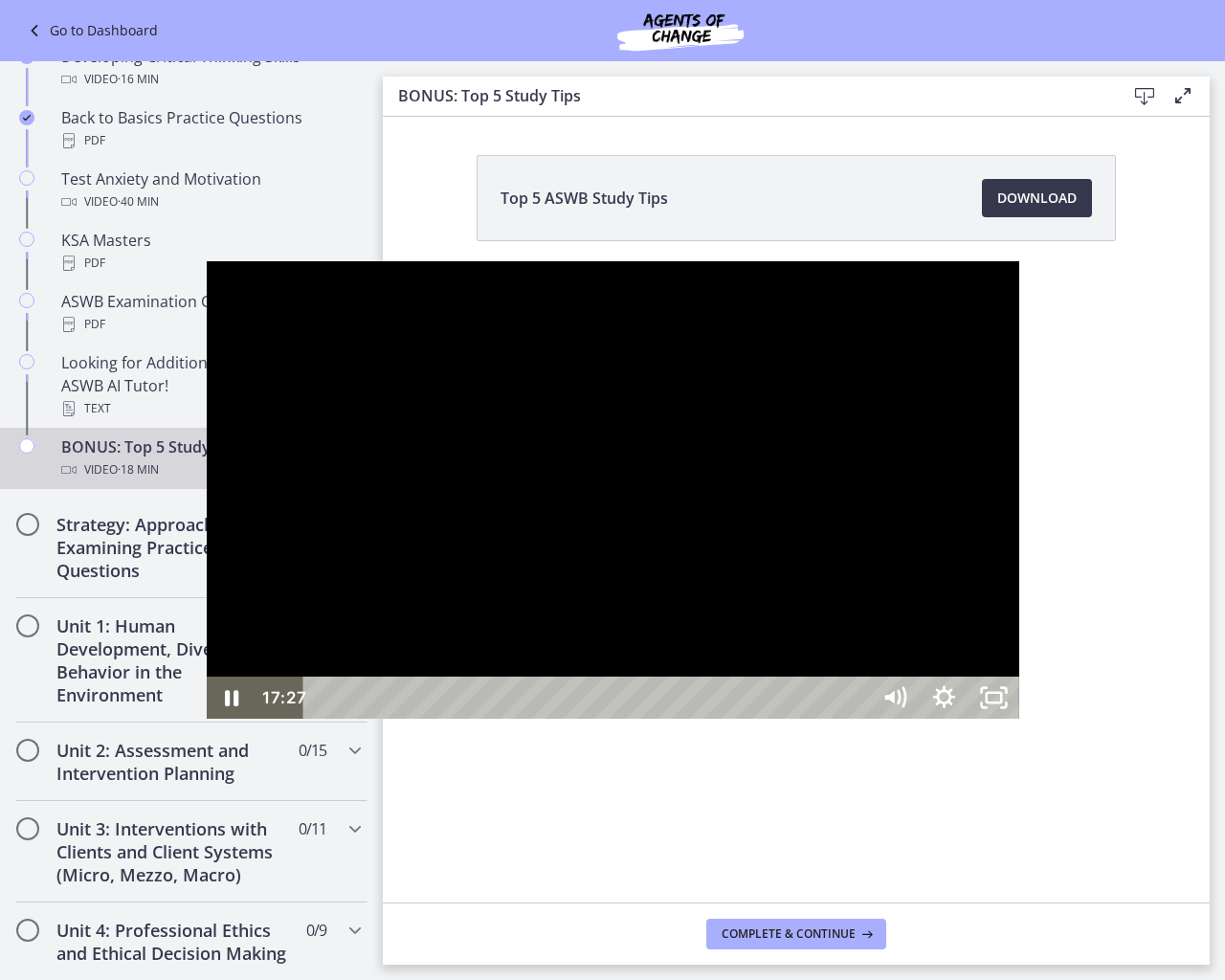 drag, startPoint x: 973, startPoint y: 91, endPoint x: 984, endPoint y: 99, distance: 13.601471 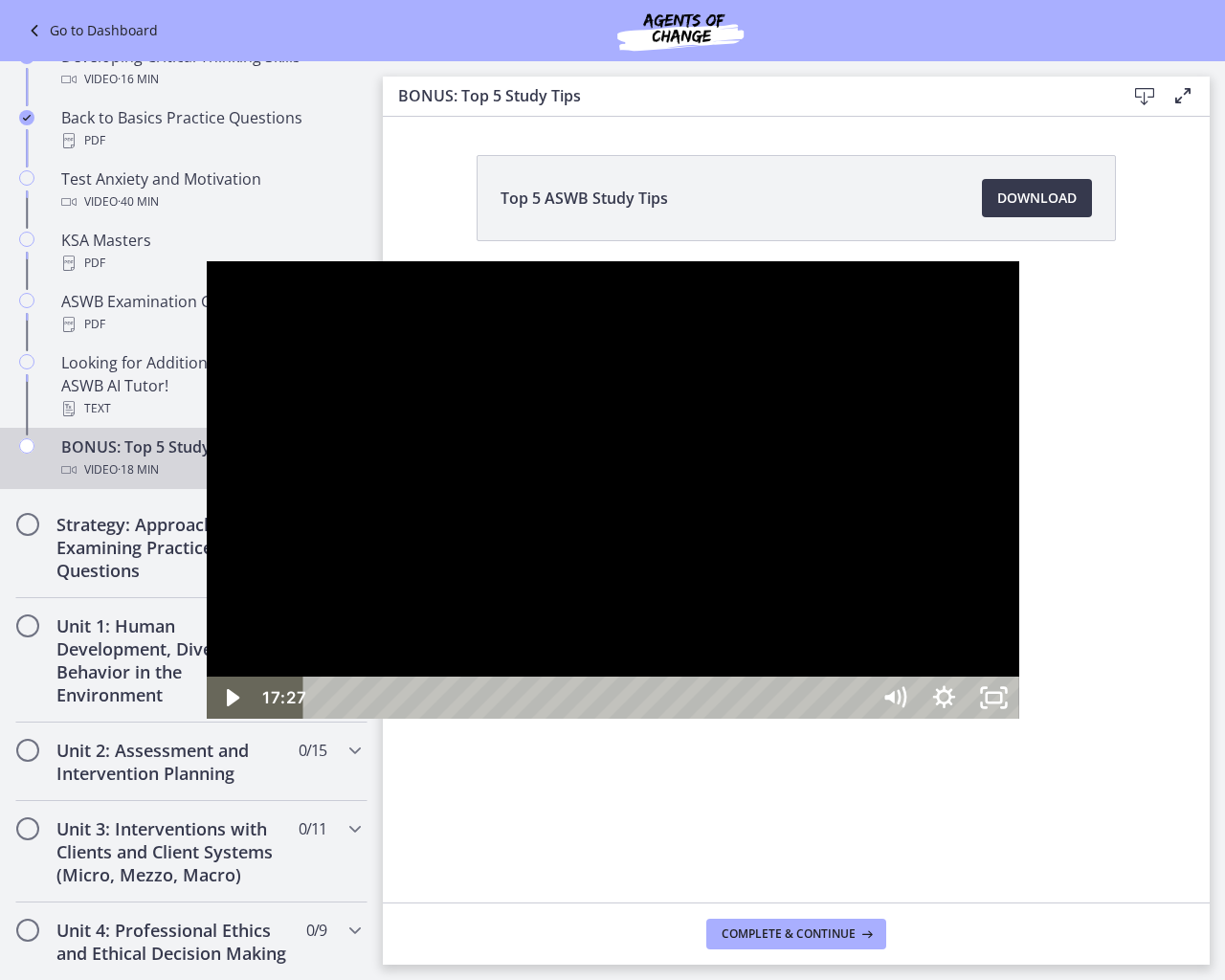 click at bounding box center [612, 490] 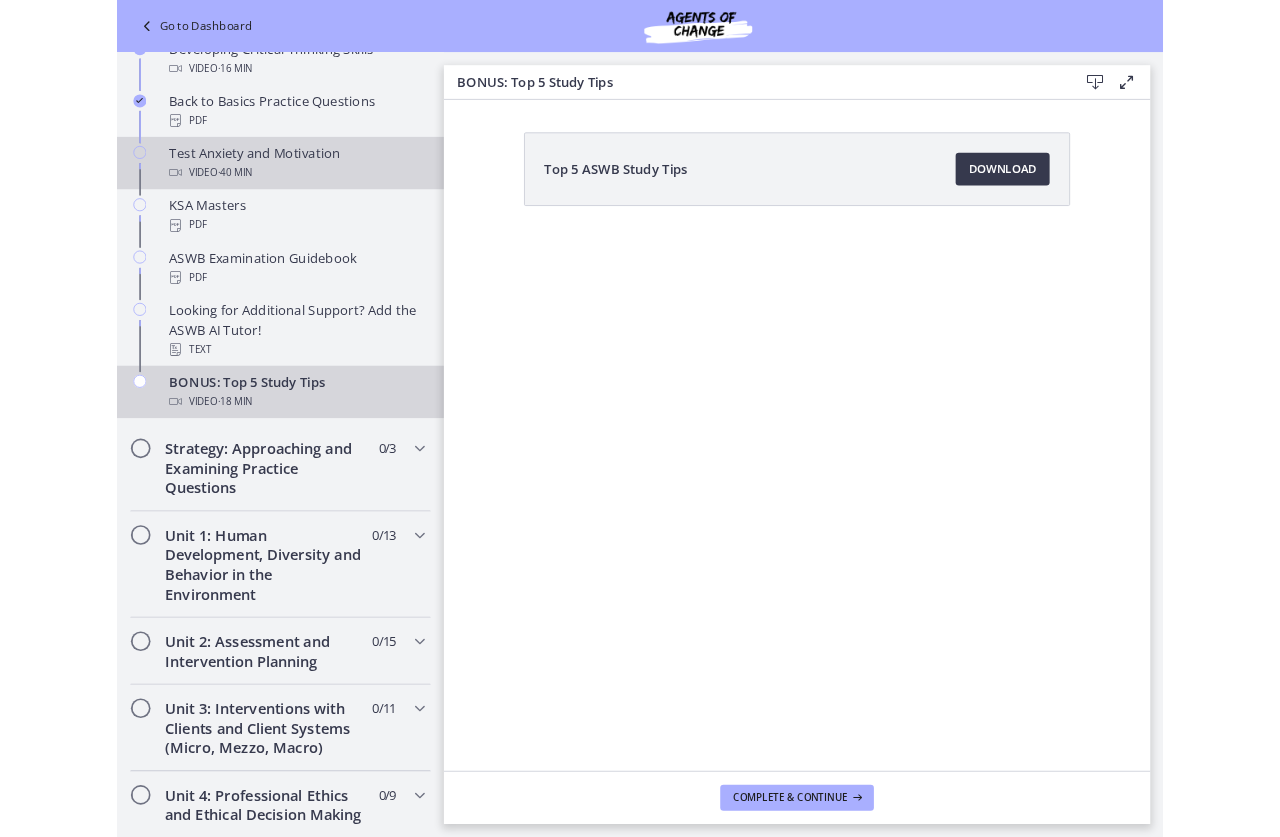 scroll, scrollTop: 800, scrollLeft: 0, axis: vertical 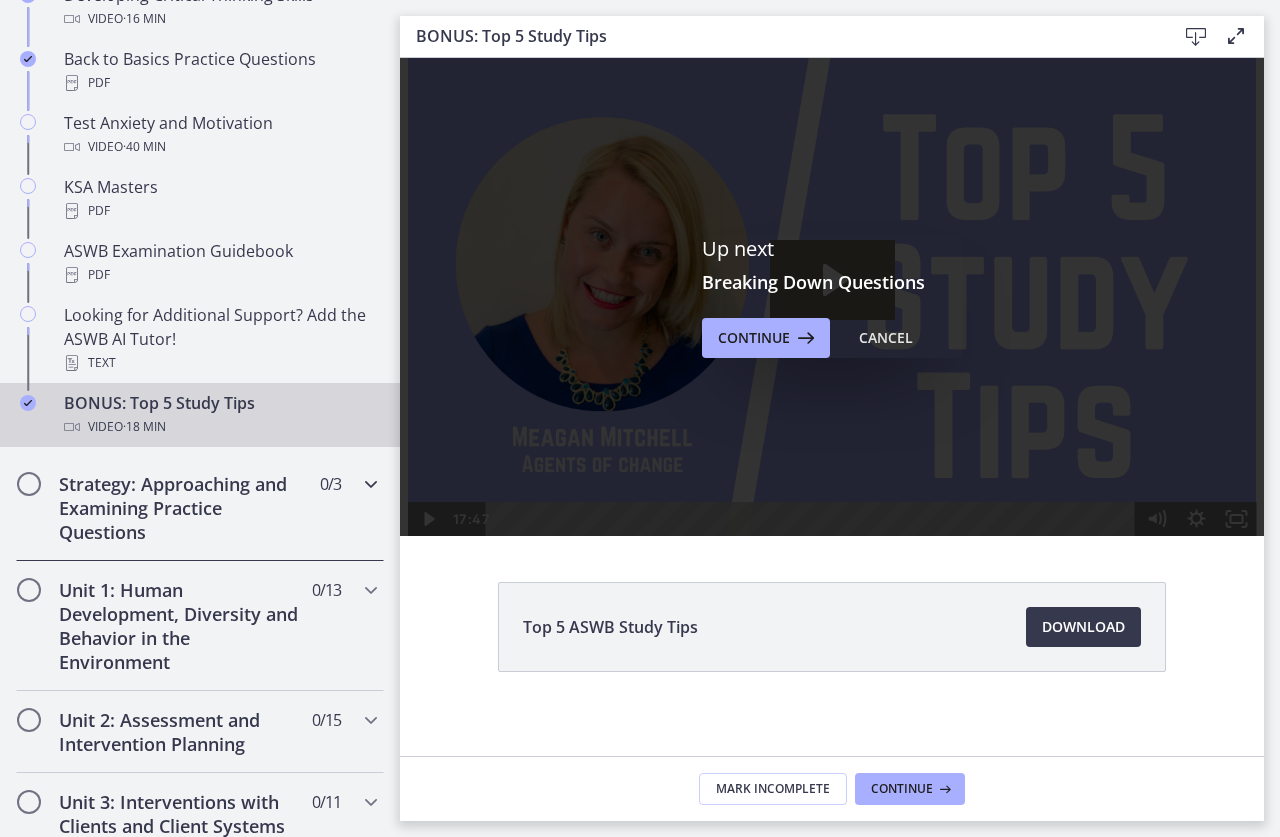 click on "Strategy: Approaching and Examining Practice Questions
0  /  3
Completed" at bounding box center [200, 508] 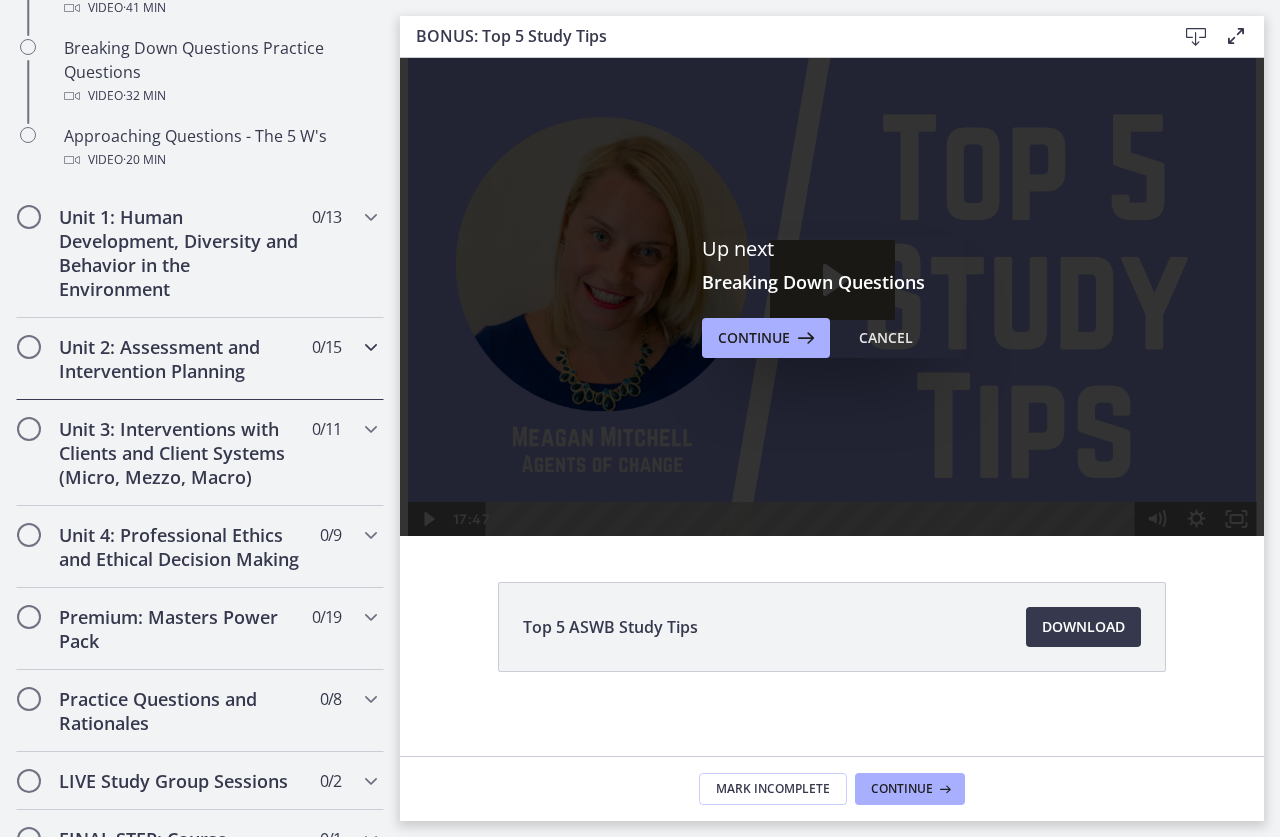 scroll, scrollTop: 400, scrollLeft: 0, axis: vertical 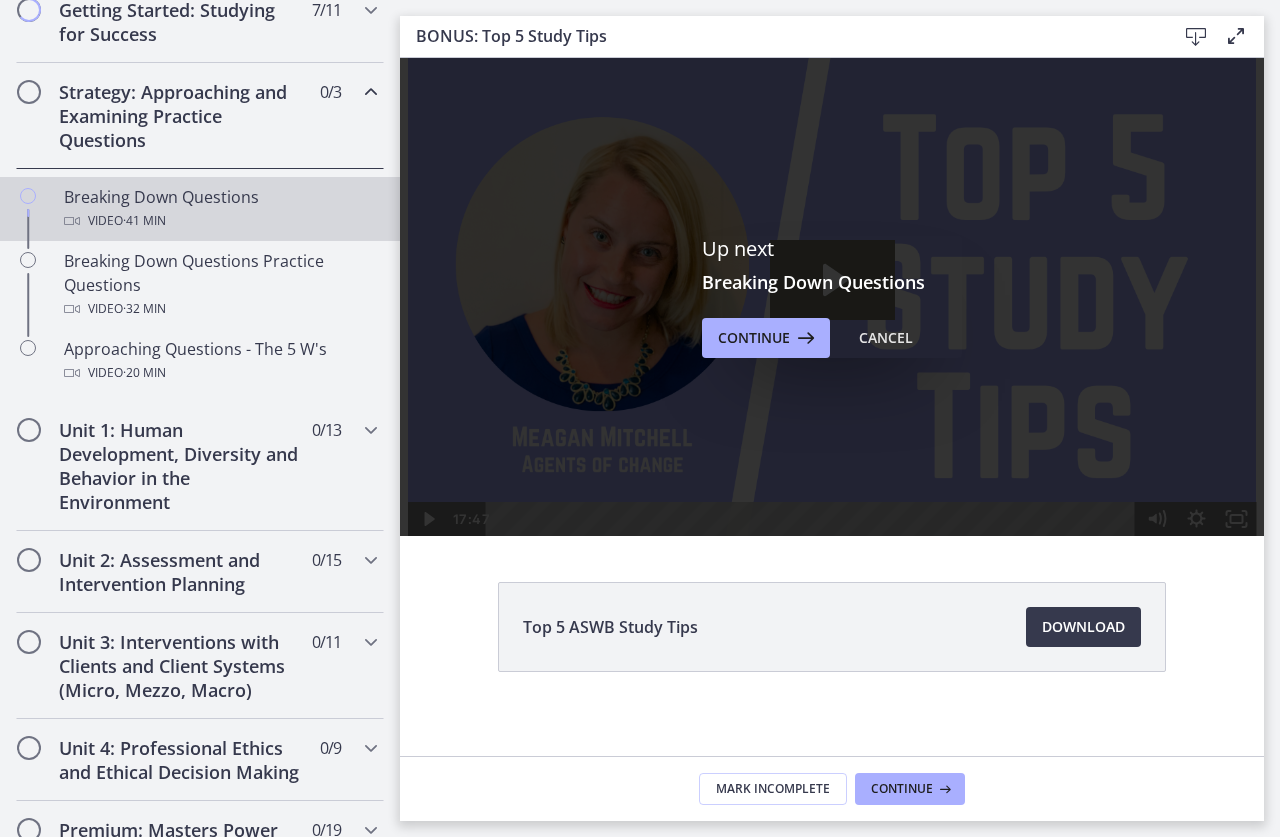 click on "Breaking Down Questions
Video
·  41 min" at bounding box center [220, 209] 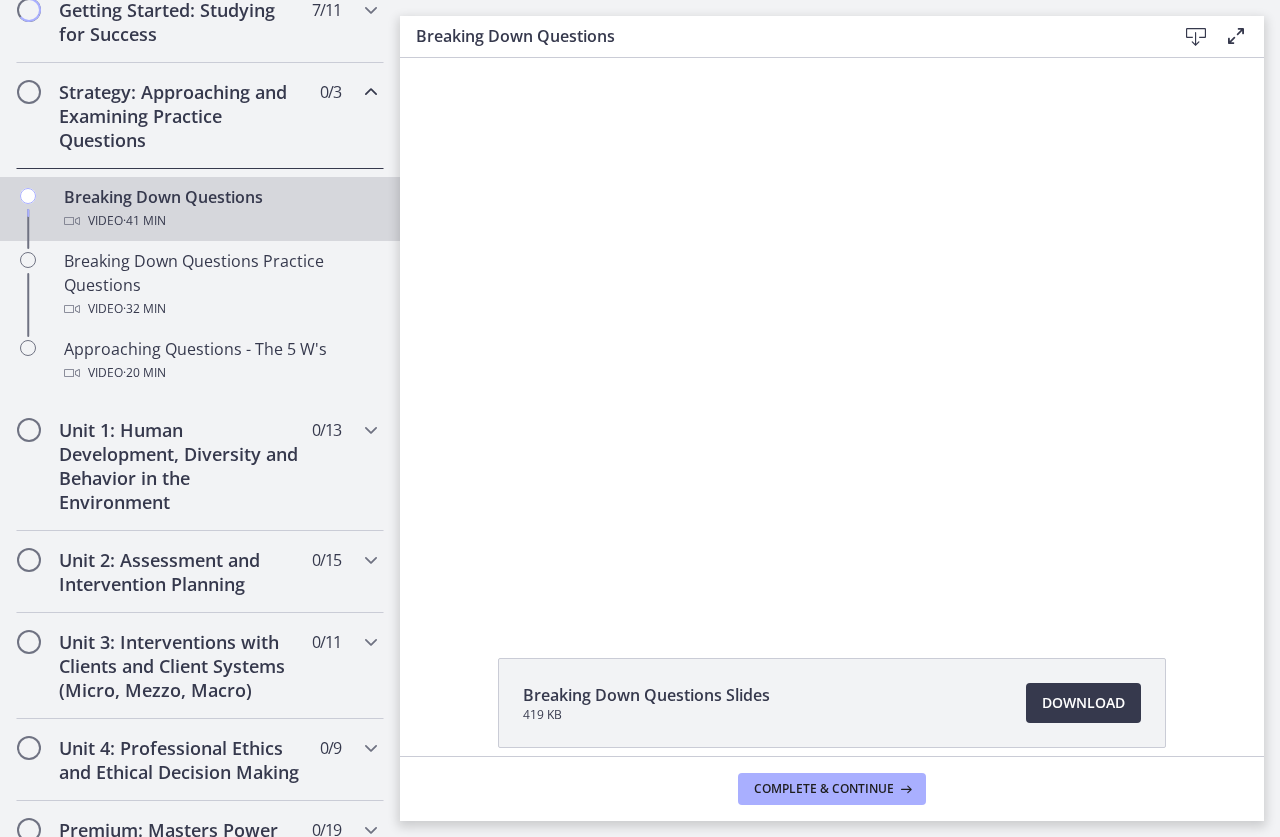 scroll, scrollTop: 0, scrollLeft: 0, axis: both 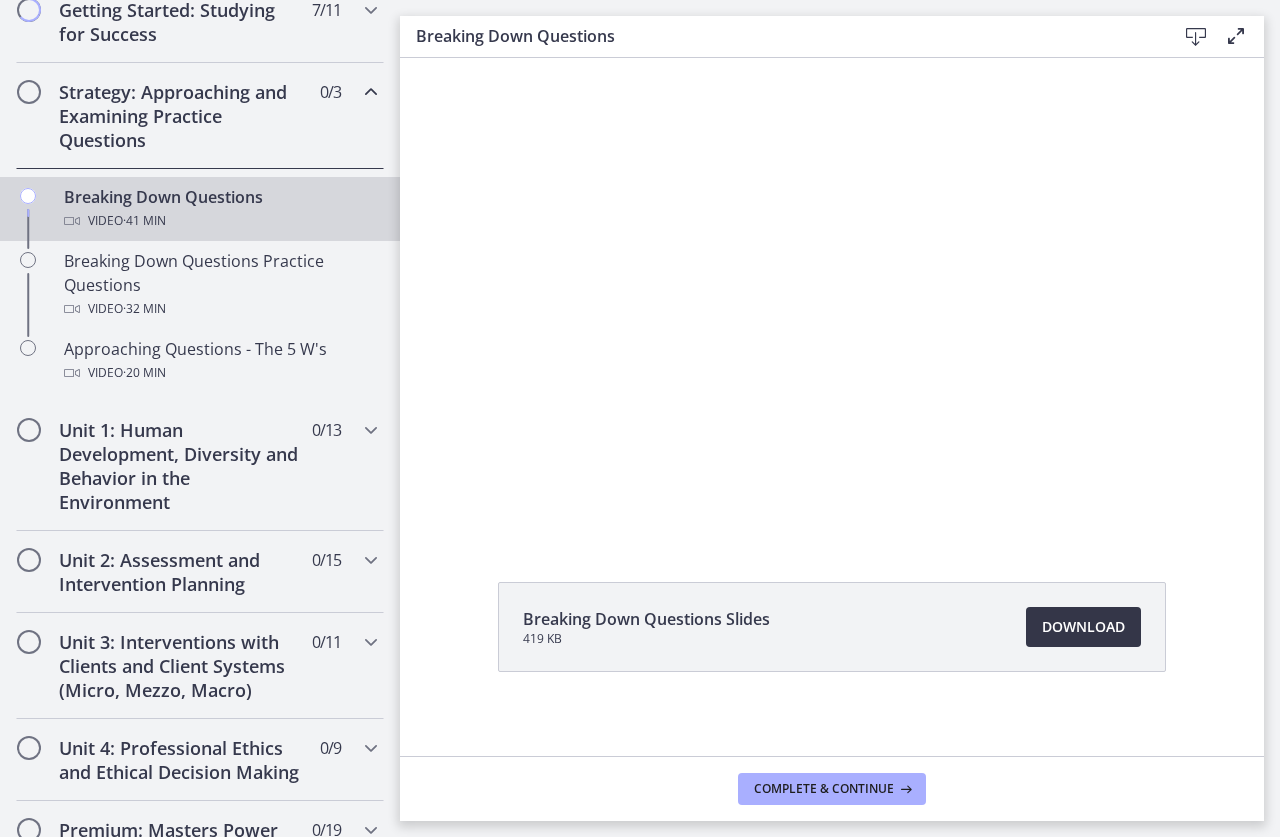 click on "Download
Opens in a new window" at bounding box center [1083, 627] 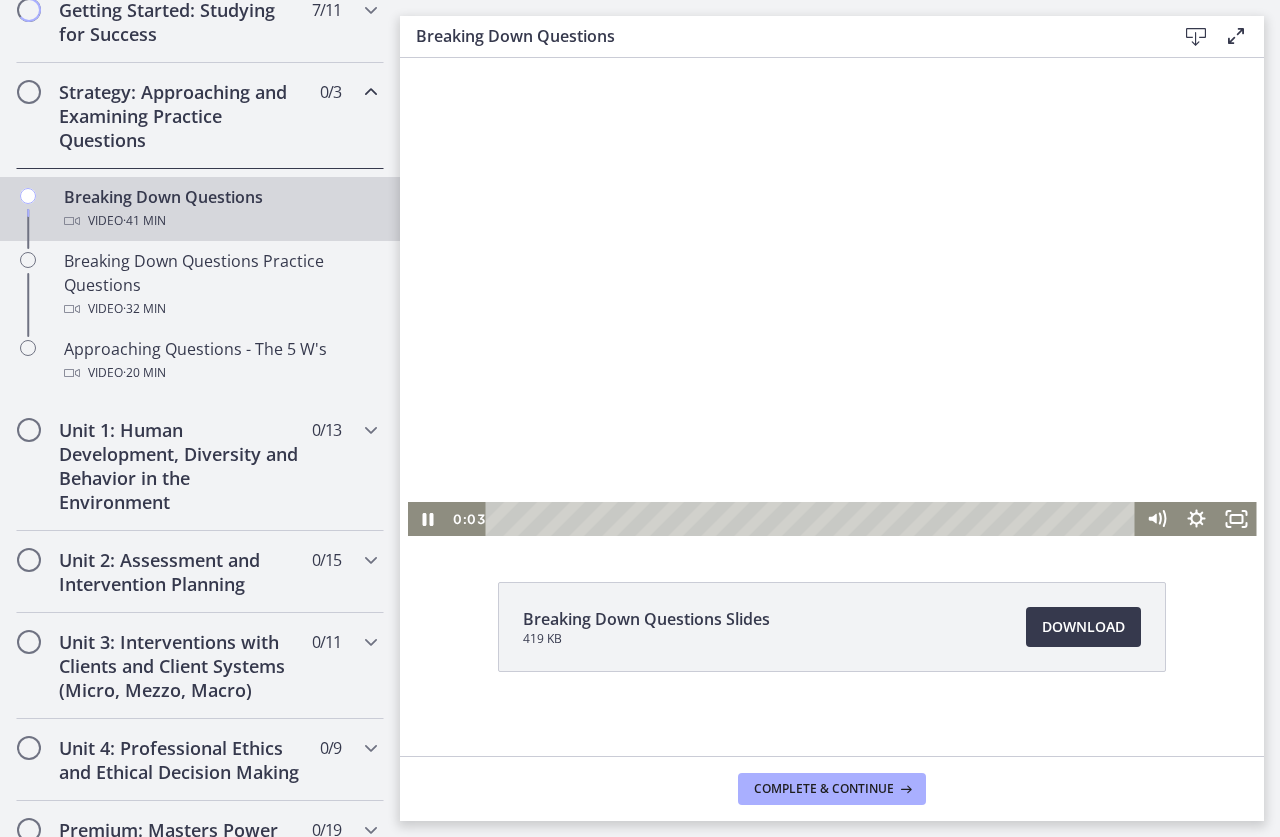 click at bounding box center [832, 297] 